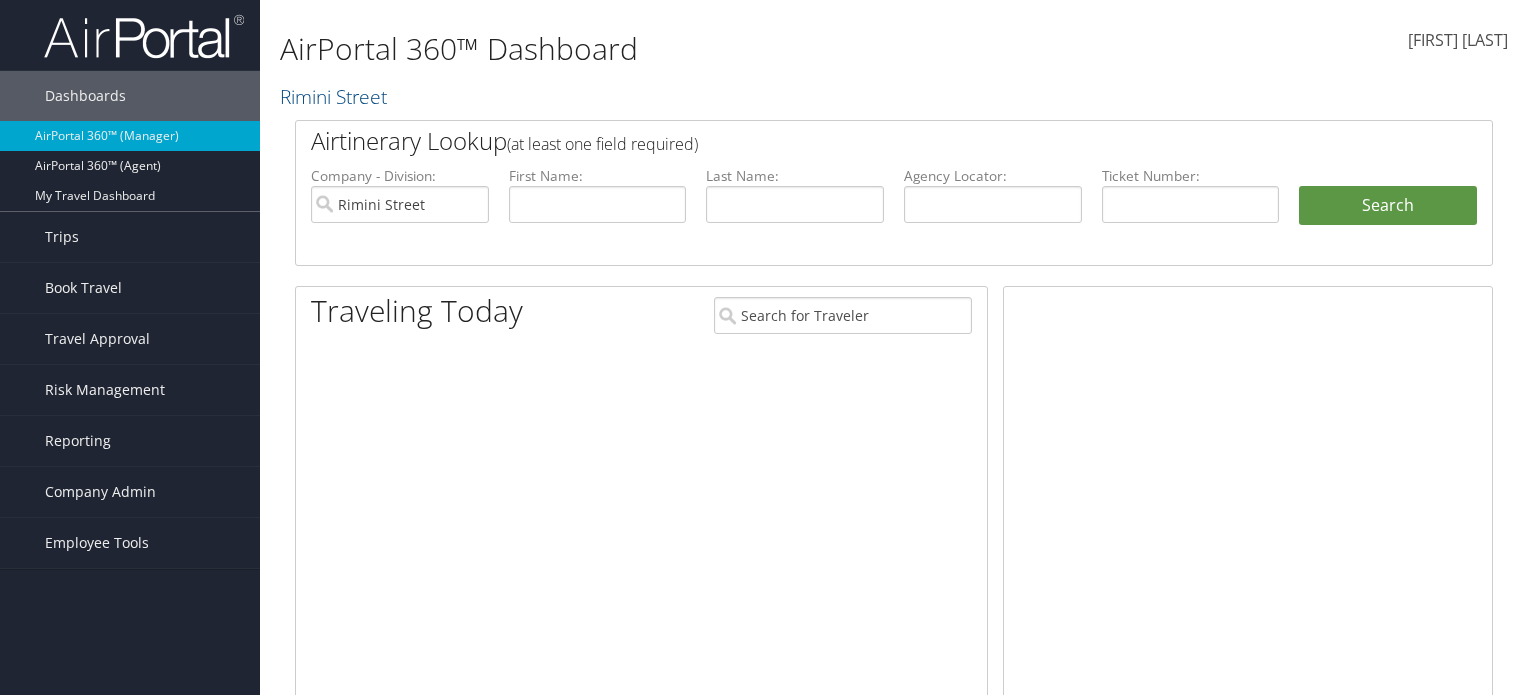 scroll, scrollTop: 0, scrollLeft: 0, axis: both 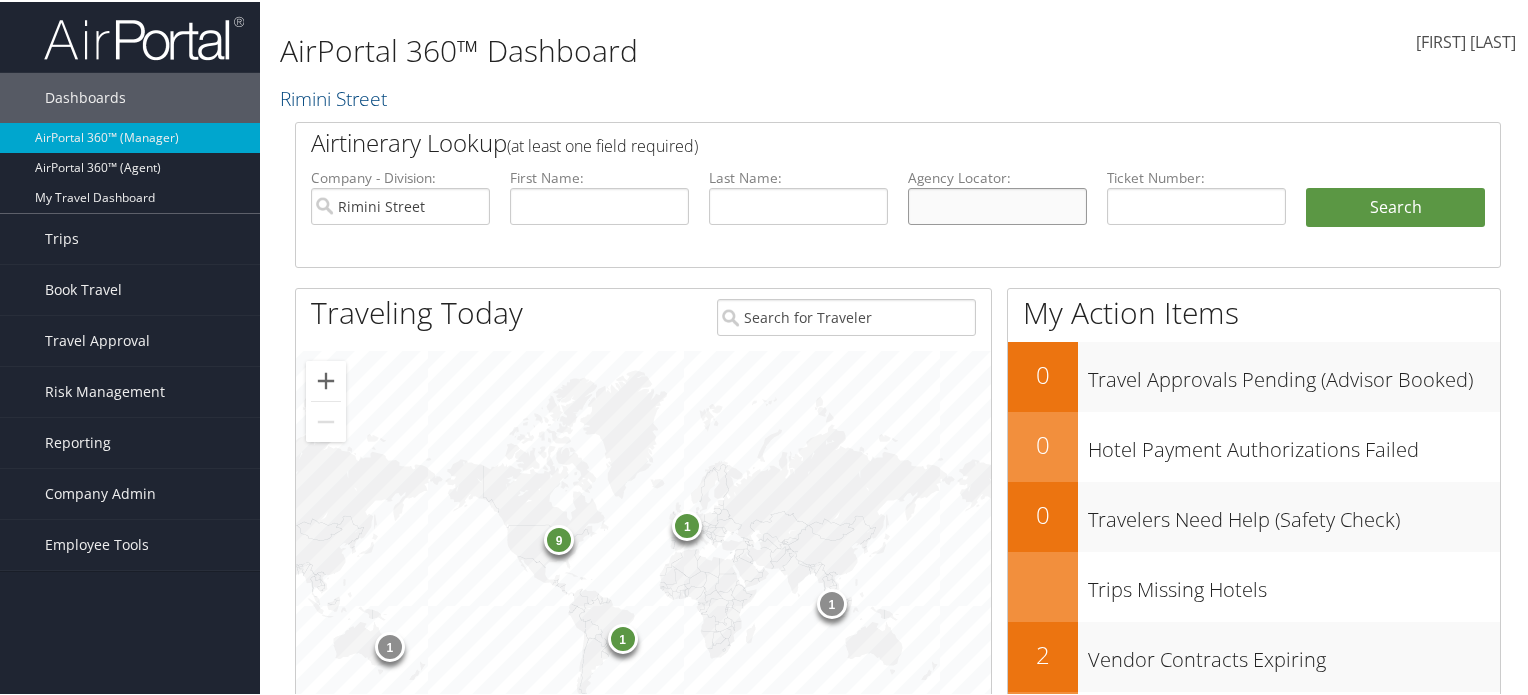 click at bounding box center (997, 204) 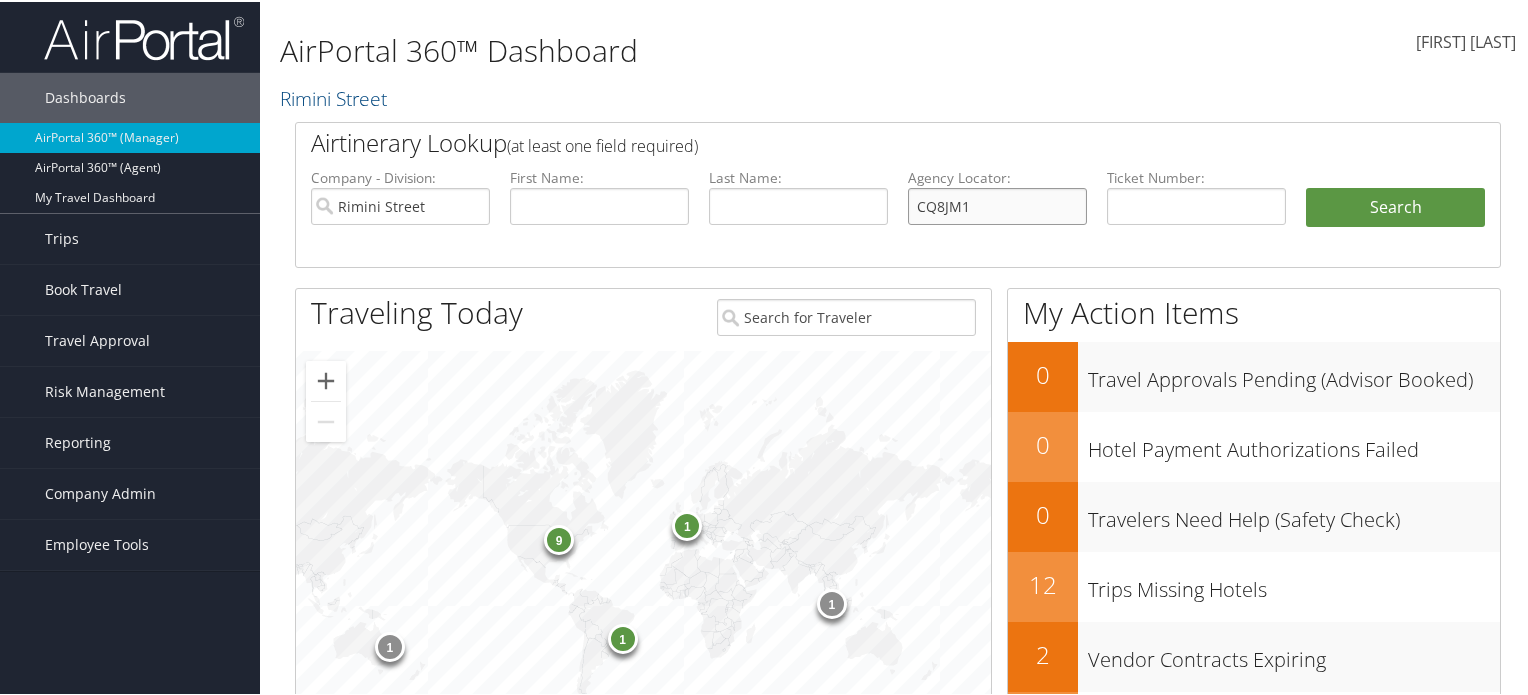 type on "CQ8JM1" 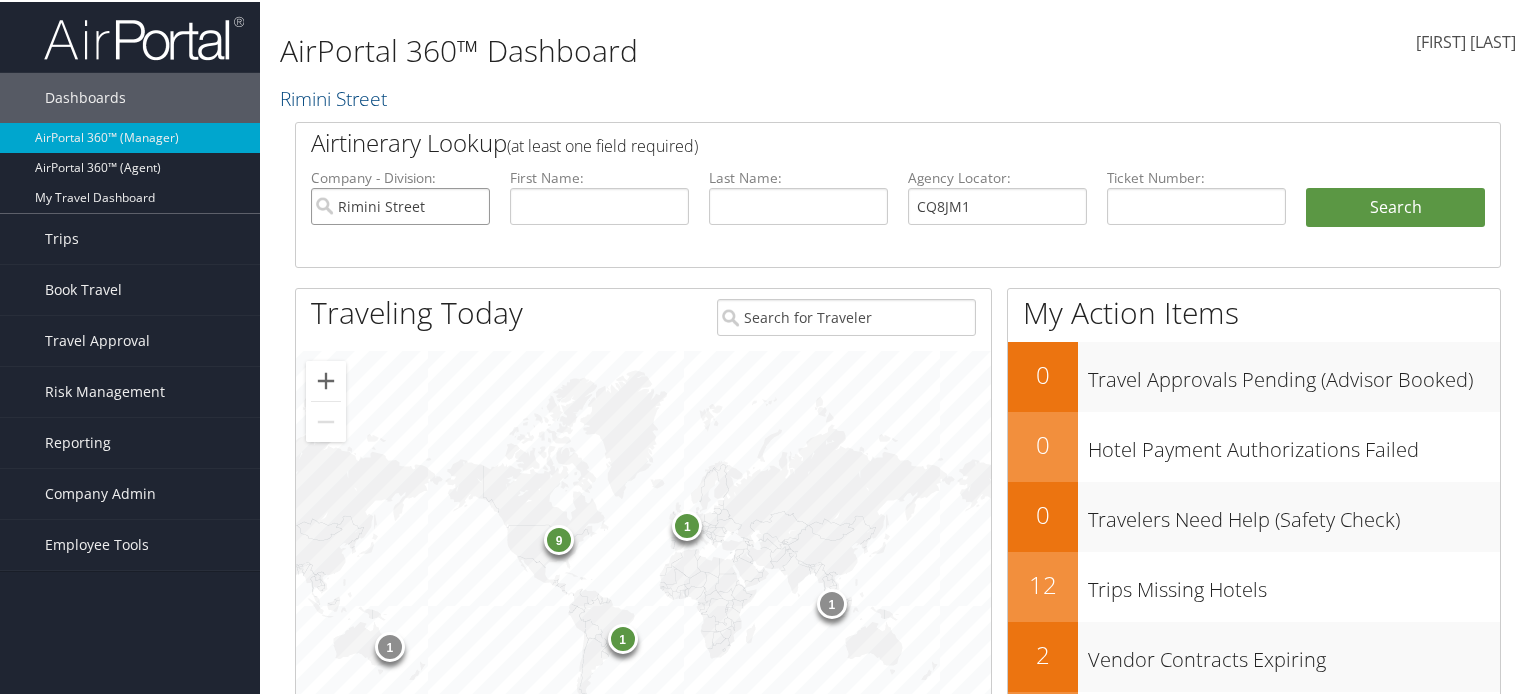 click on "Rimini Street" at bounding box center [400, 204] 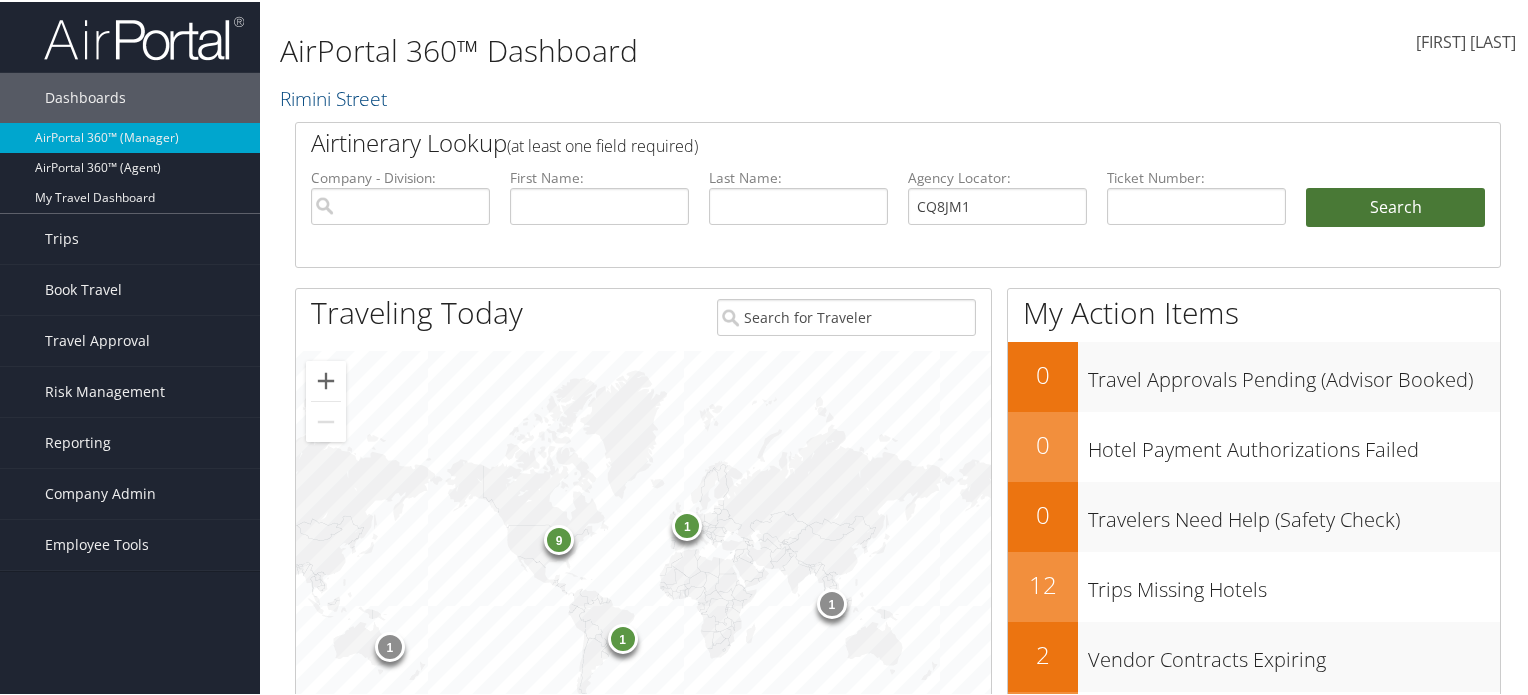 click on "Search" at bounding box center (1395, 206) 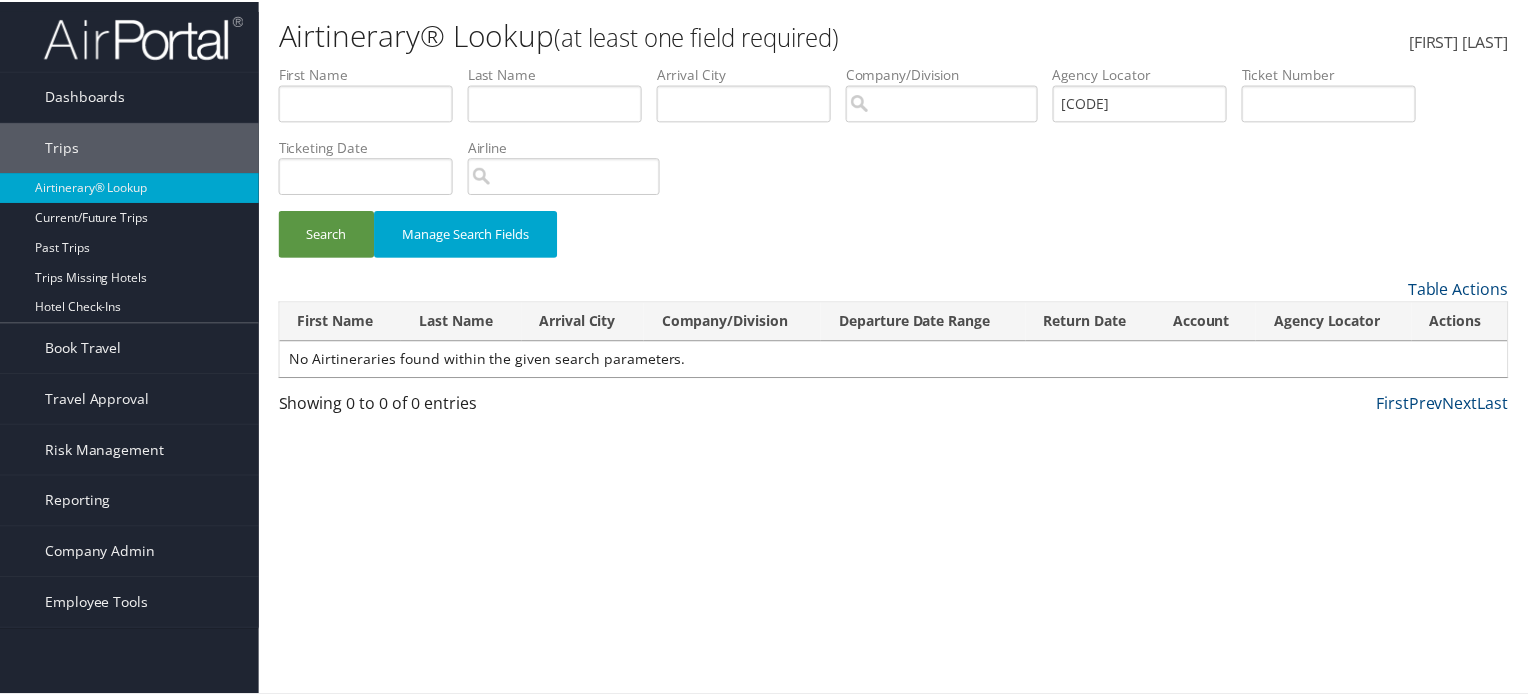 scroll, scrollTop: 0, scrollLeft: 0, axis: both 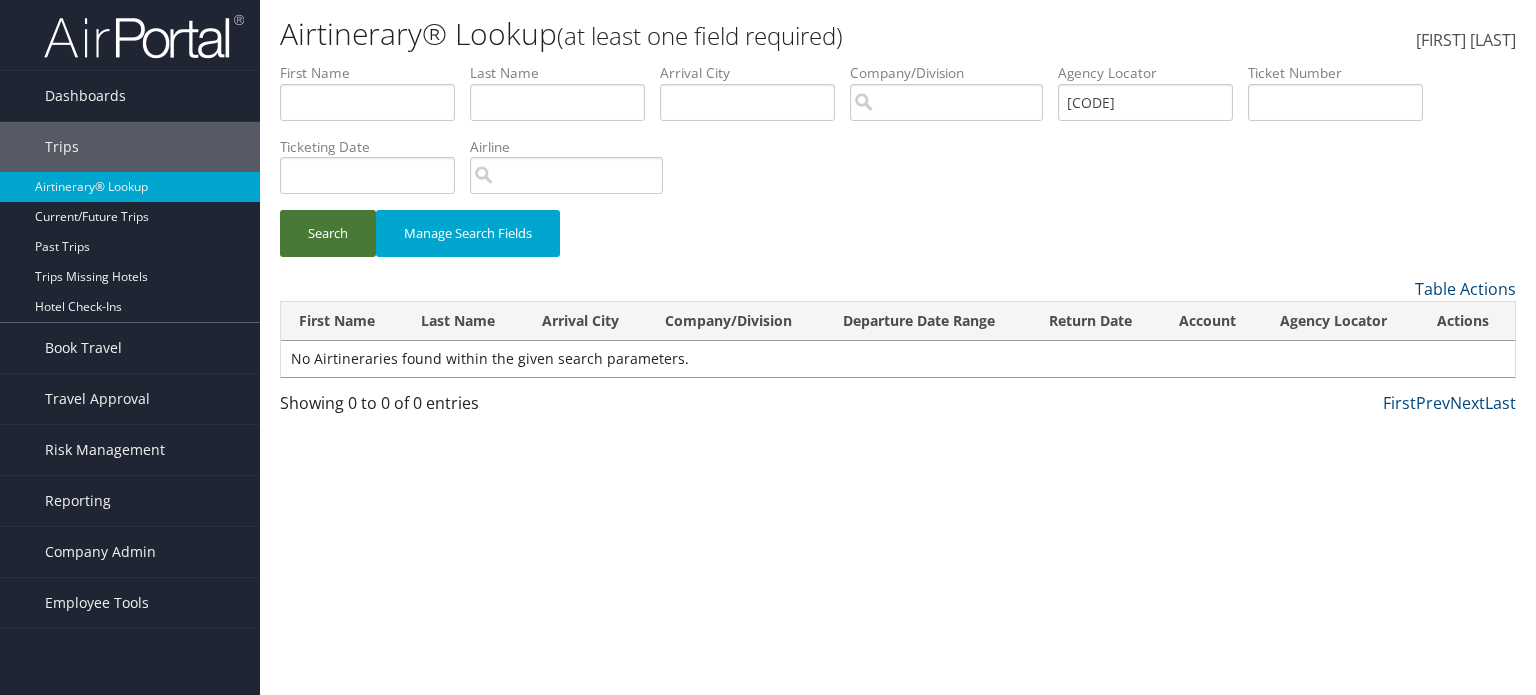 click on "Search" at bounding box center (328, 233) 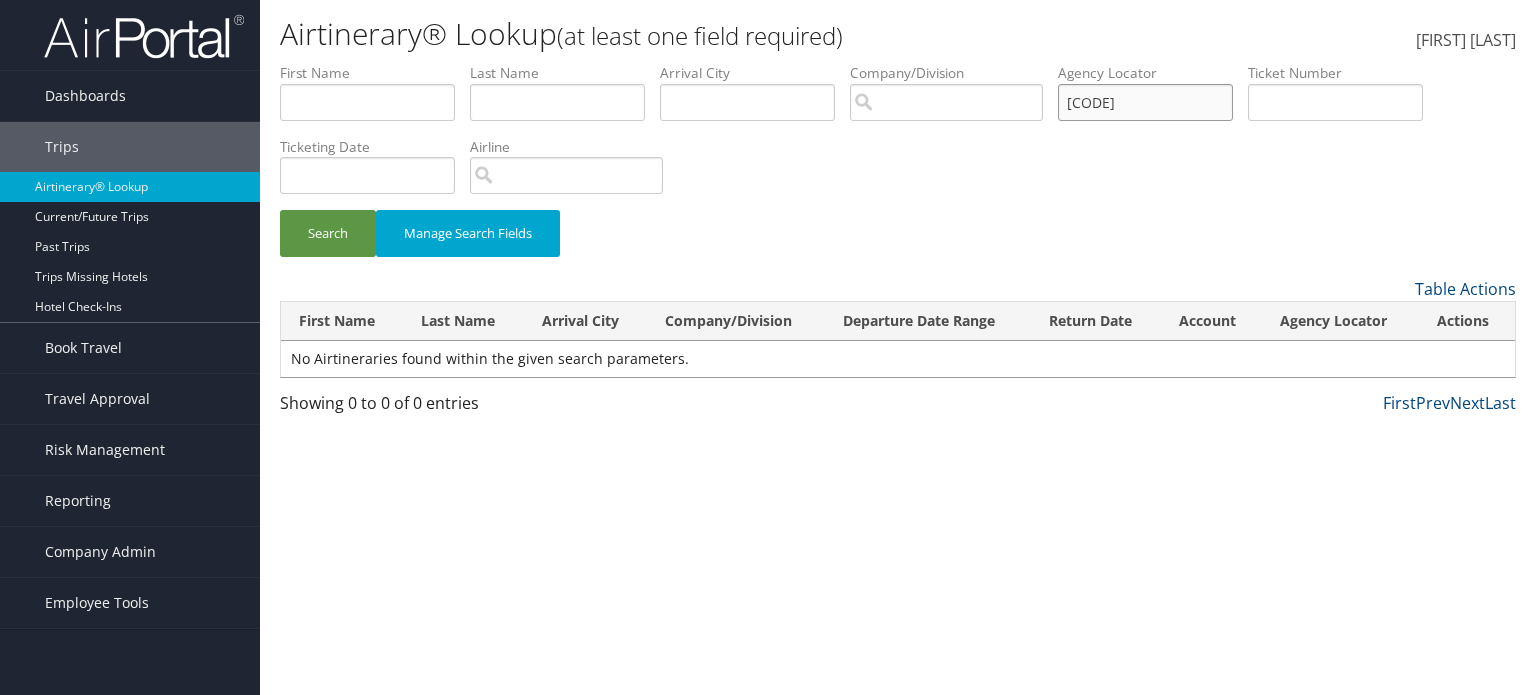 drag, startPoint x: 1168, startPoint y: 96, endPoint x: 940, endPoint y: 114, distance: 228.70943 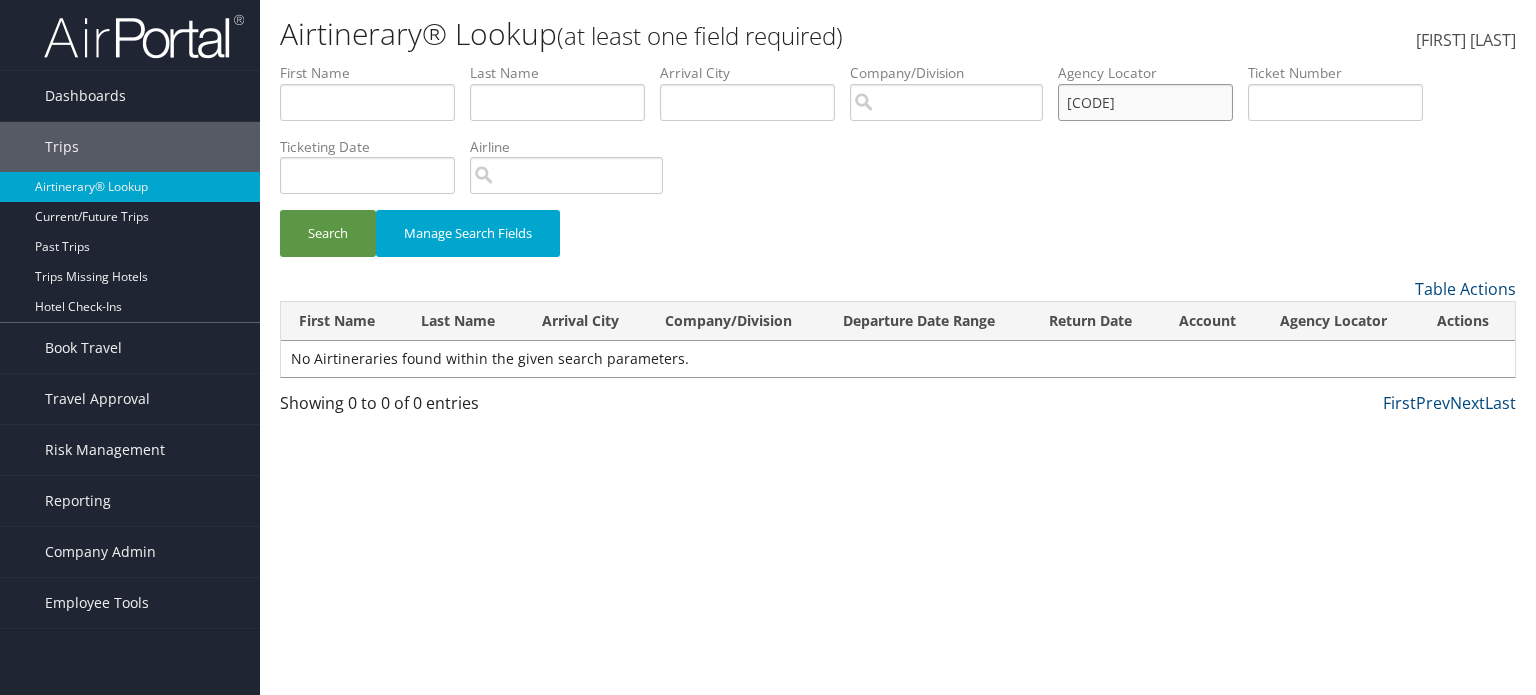 click on "[FIRST] [LAST] [CITY] [CITY] [COMPANY] [AIRPORT_CODE] [DATE_RANGE] [AGENCY_LOCATOR] [TICKET_NUMBER] [TICKETING_DATE] [INVOICE_NUMBER] [FLIGHT_NUMBER] [AGENT_NAME] [AIR_CONFIRMATION] [HOTEL_CONFIRMATION] [CREDIT_CARD_LAST_4] [AIRLINE] [CAR_RENTAL_CHAIN] [HOTEL_CHAIN] [RAIL_VENDOR] [AUTHORIZATION] [CLIENT_CODE] [COST_CENTER] [DEPARTMENT] [EXPLANATION] [MANAGER_ID] [PROJECT] [PURPOSE] [REGION] [TRAVELER_ID]" at bounding box center (898, 63) 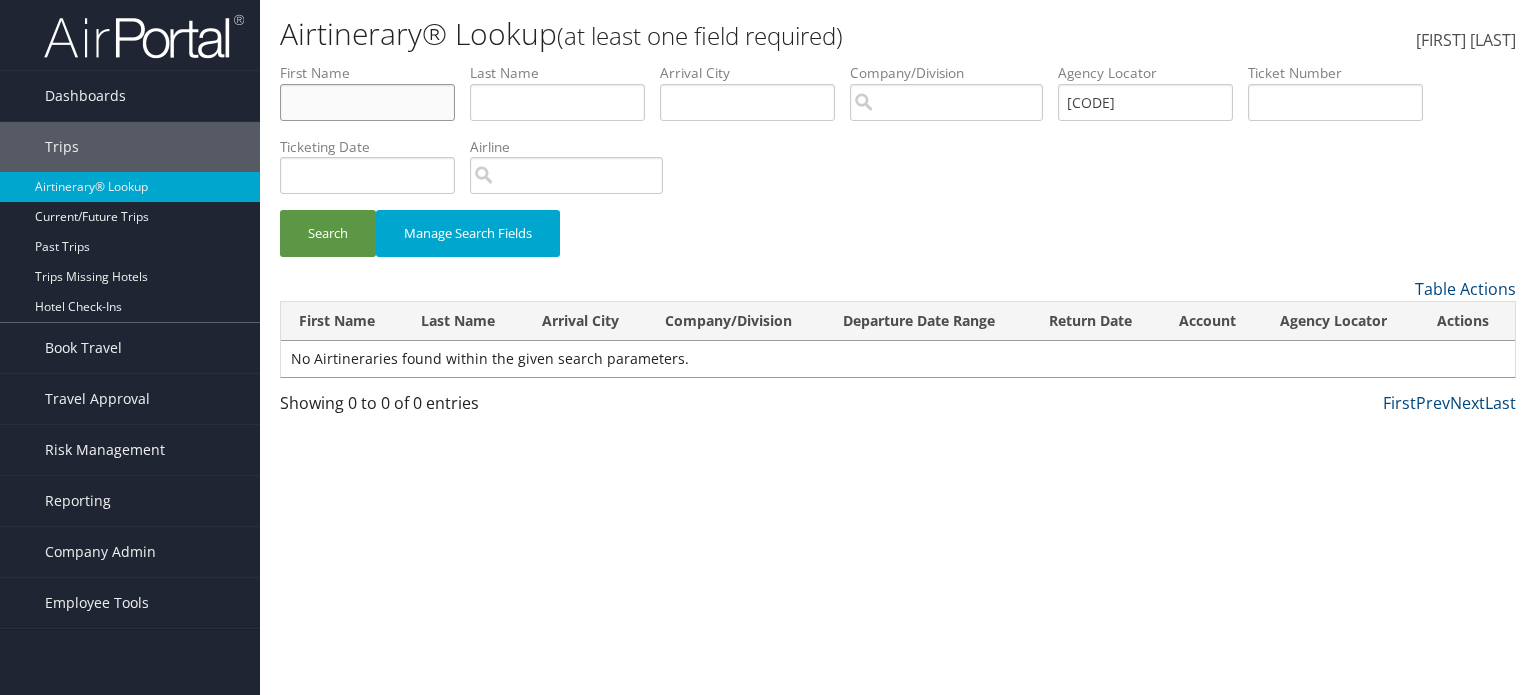 click at bounding box center (367, 102) 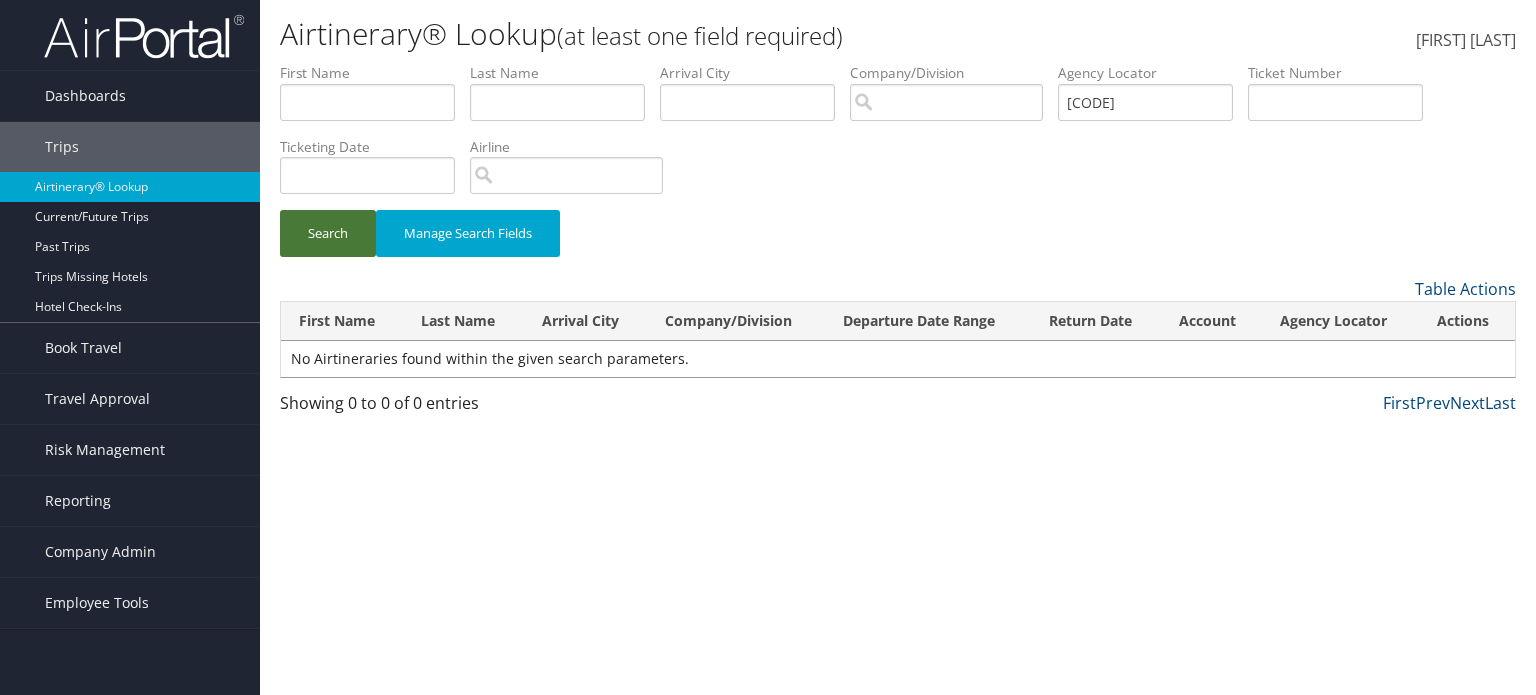 click on "Search" at bounding box center (328, 233) 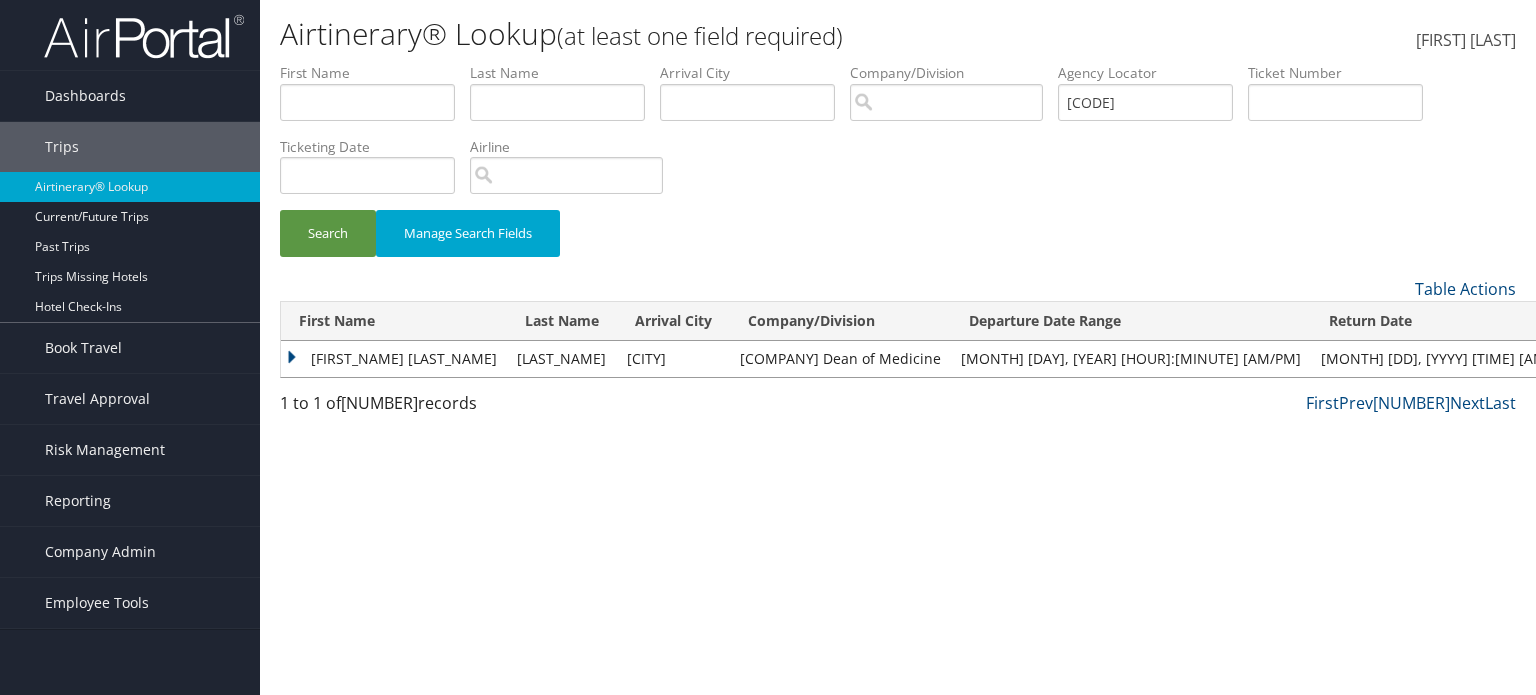 click on "[FIRST_NAME] [LAST_NAME]" at bounding box center (394, 359) 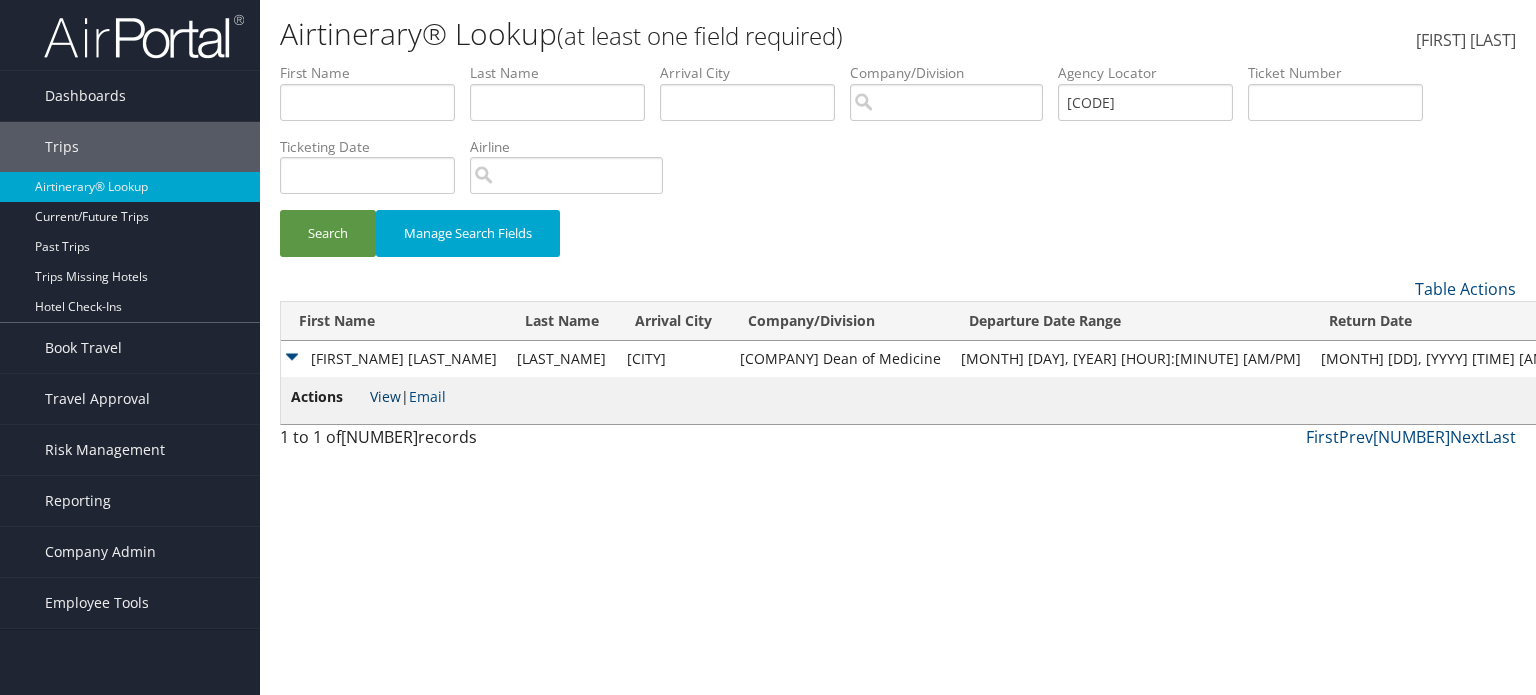 click on "View" at bounding box center (385, 396) 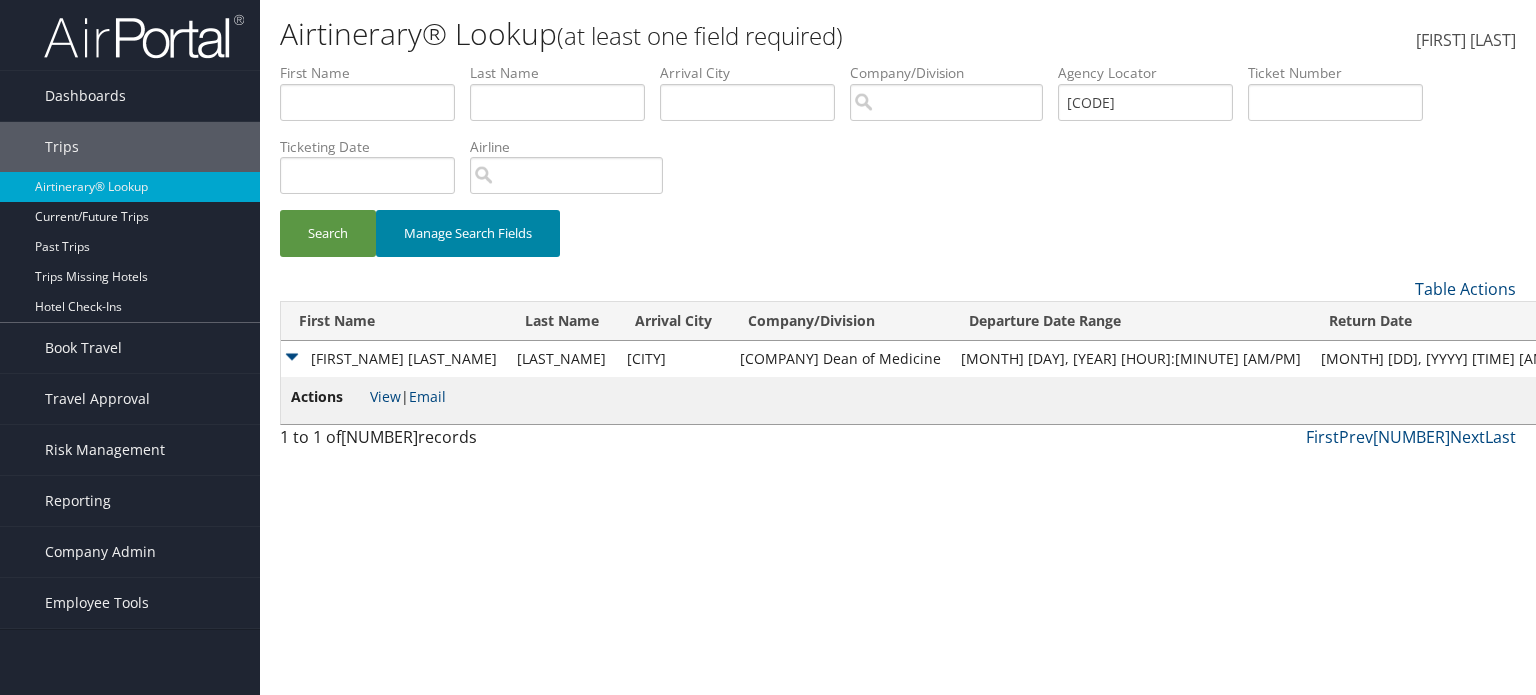 click on "Manage Search Fields" at bounding box center (468, 233) 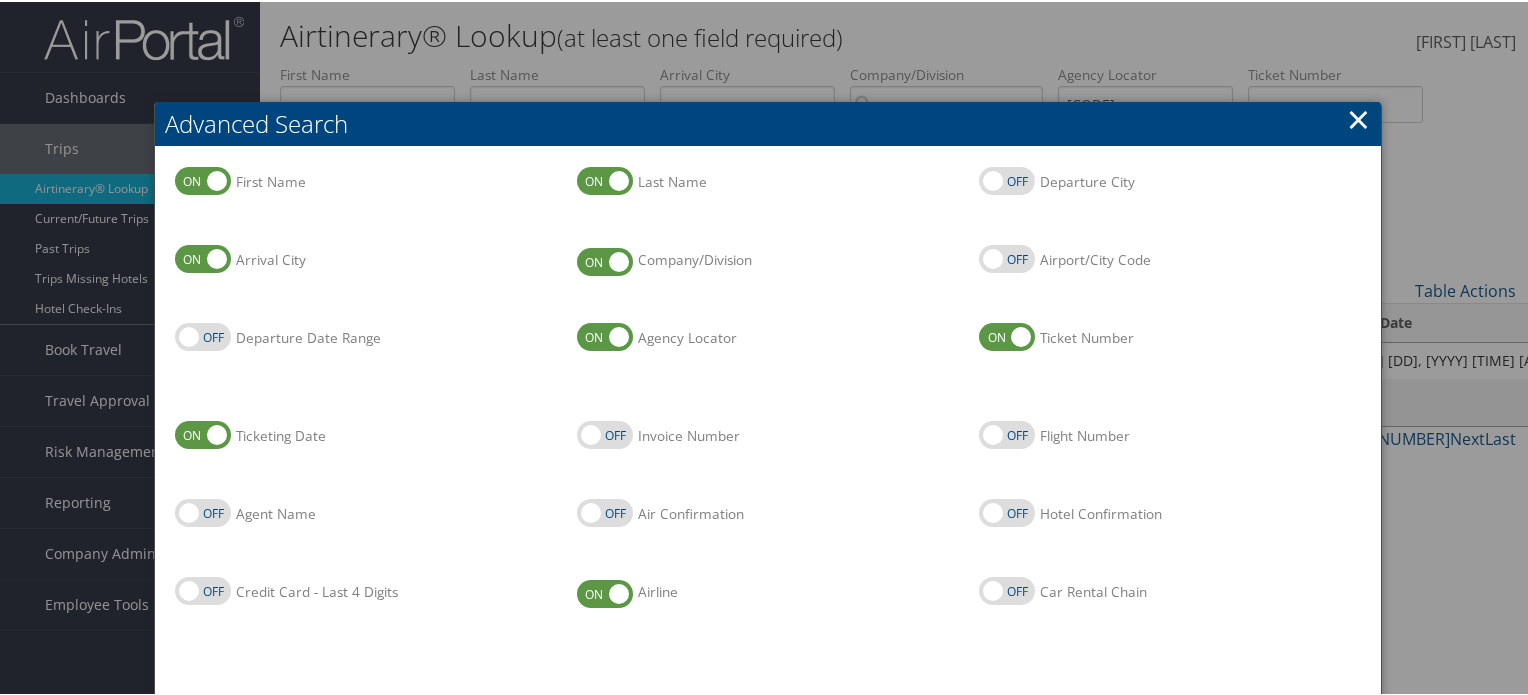 click on "Credit Card - Last 4 Digits" at bounding box center [203, 589] 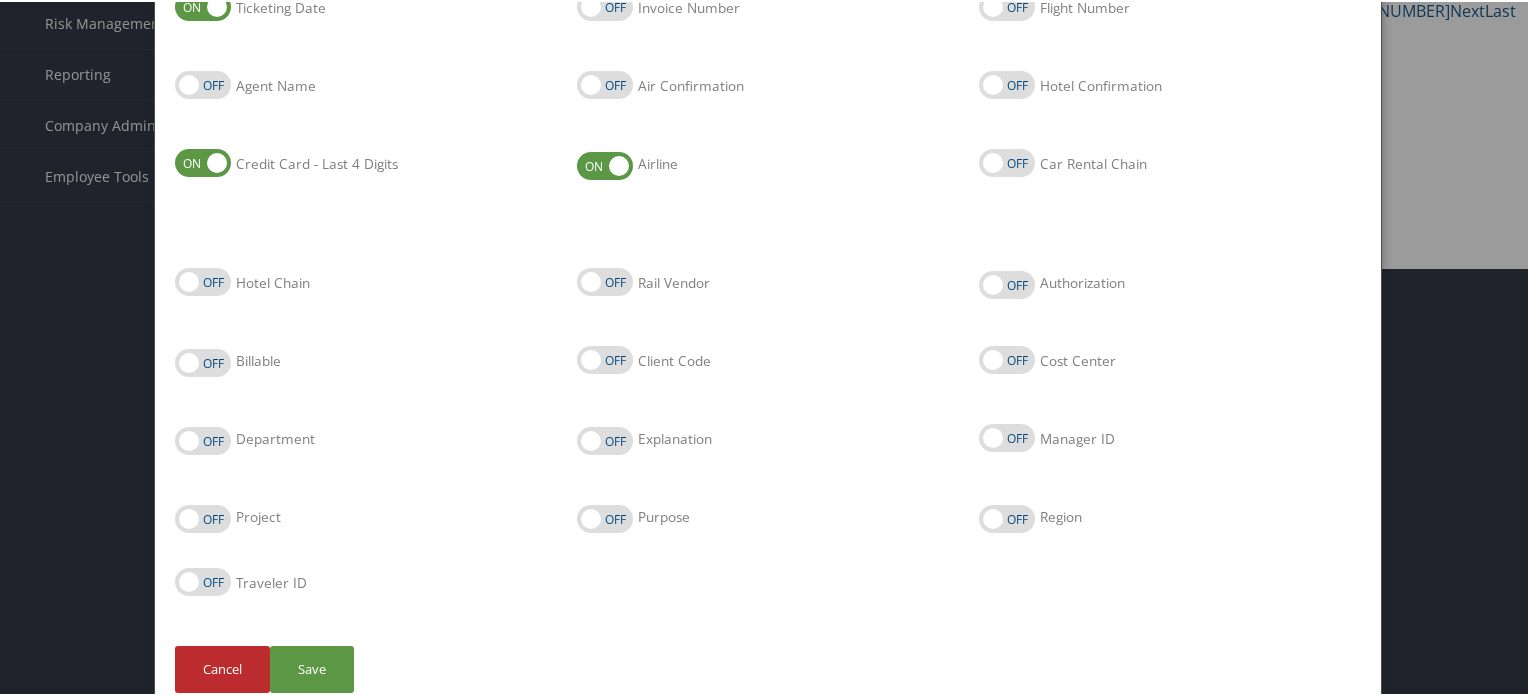 scroll, scrollTop: 462, scrollLeft: 0, axis: vertical 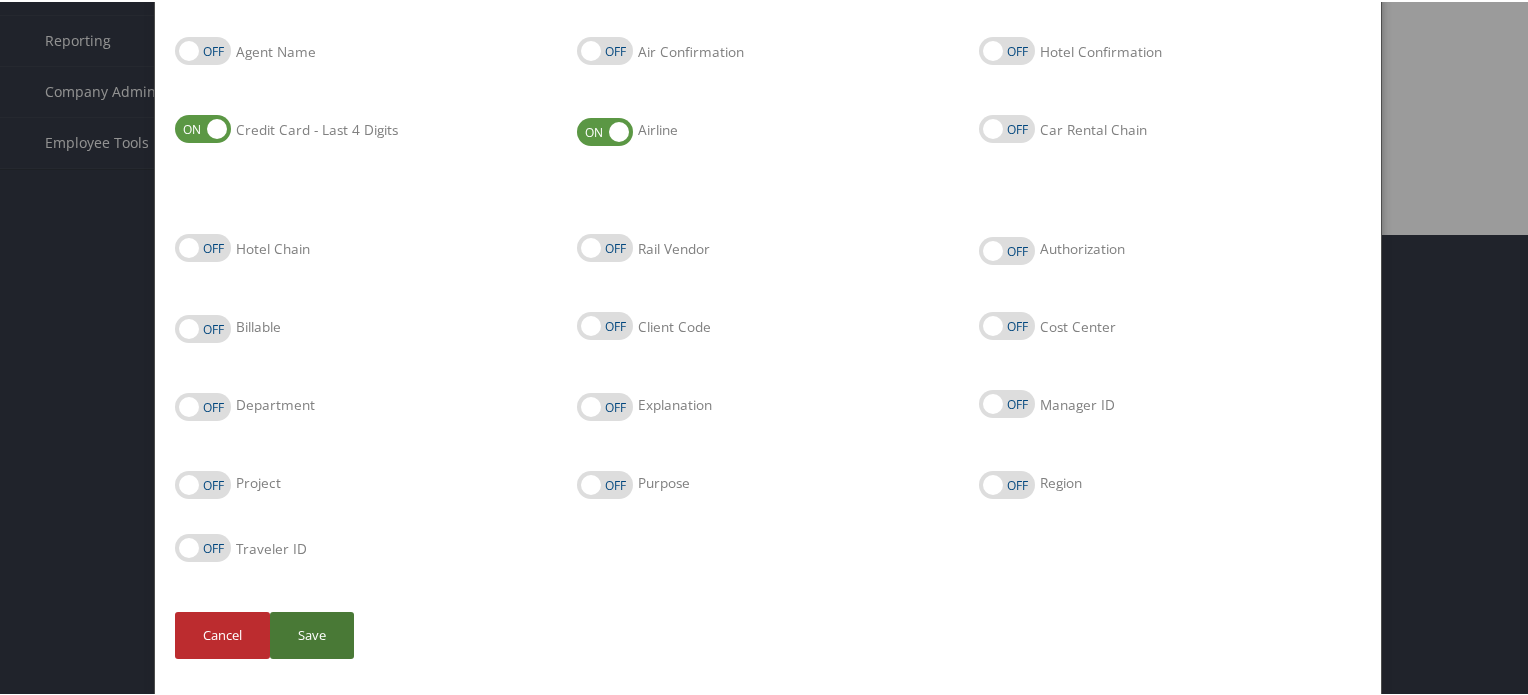 click on "Save" at bounding box center [312, 633] 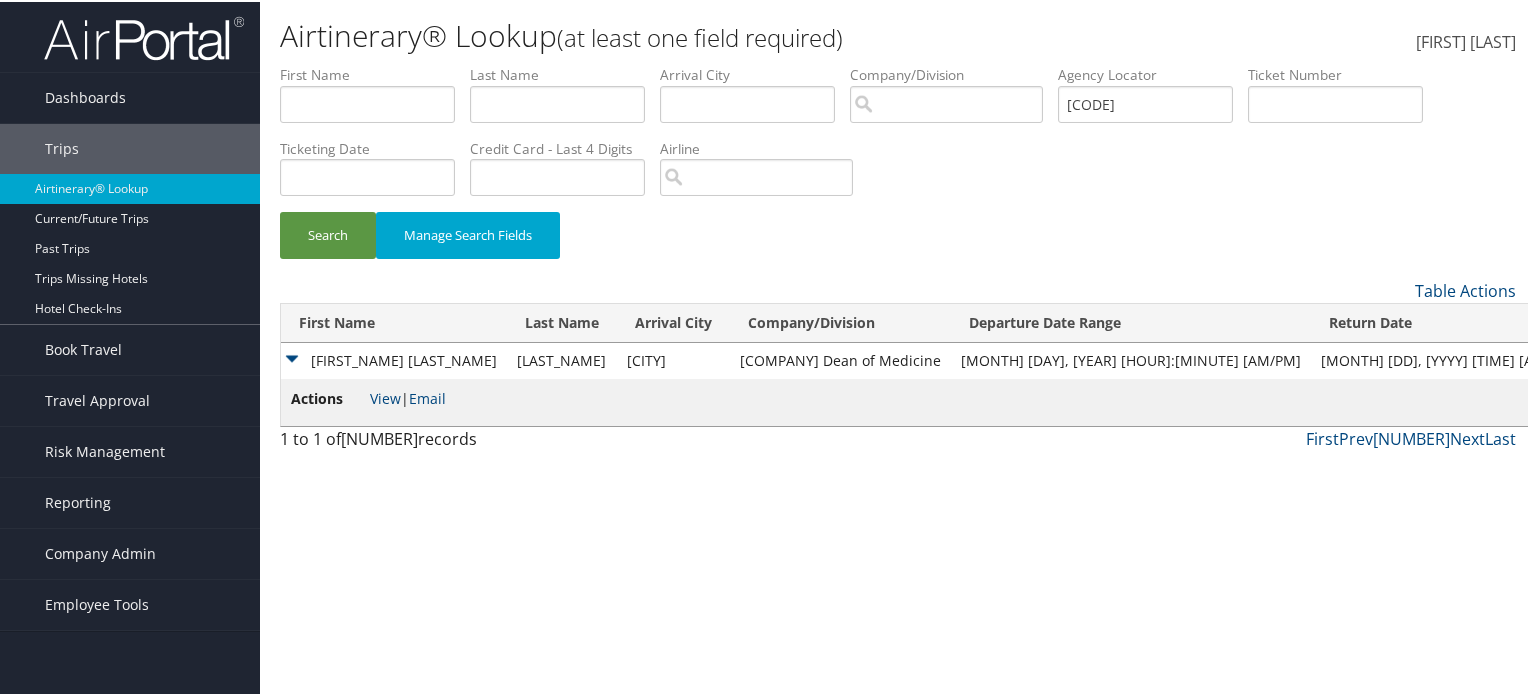 scroll, scrollTop: 0, scrollLeft: 0, axis: both 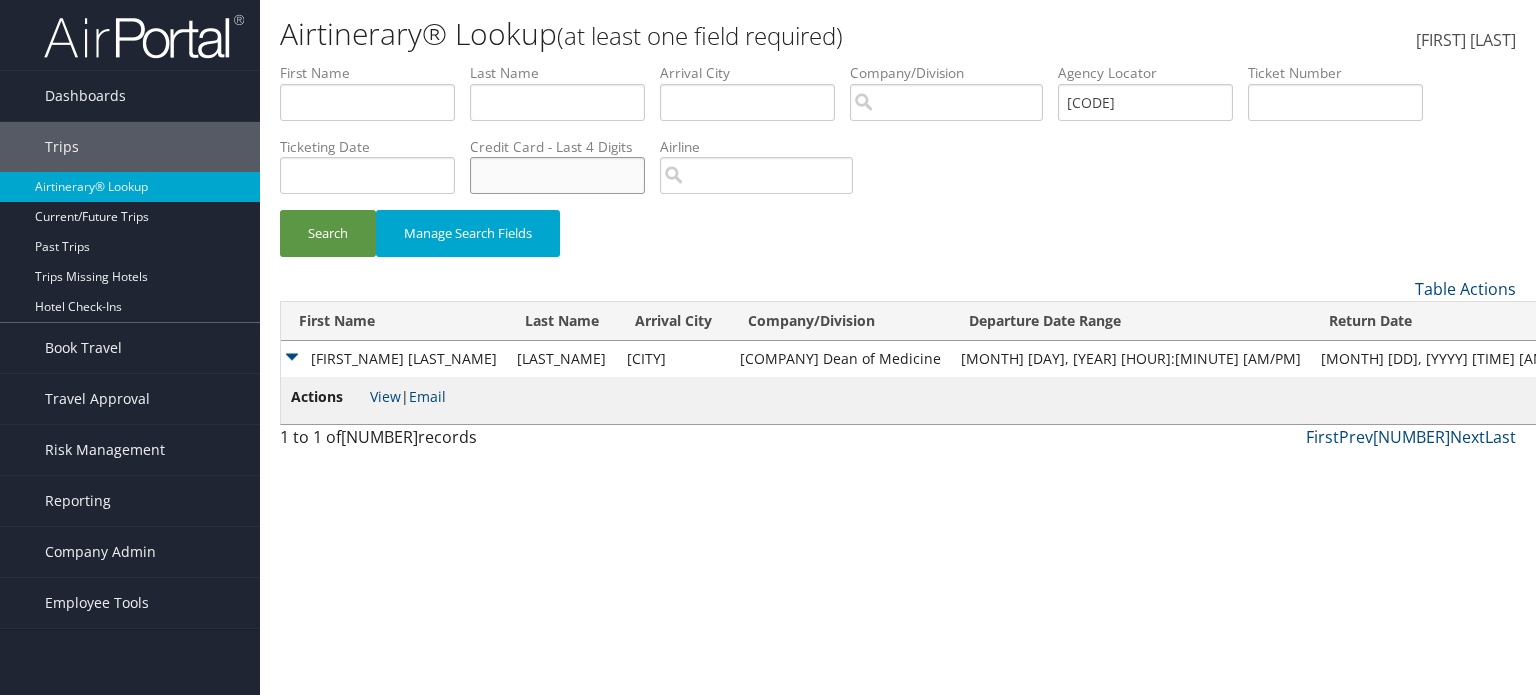 click at bounding box center [367, 102] 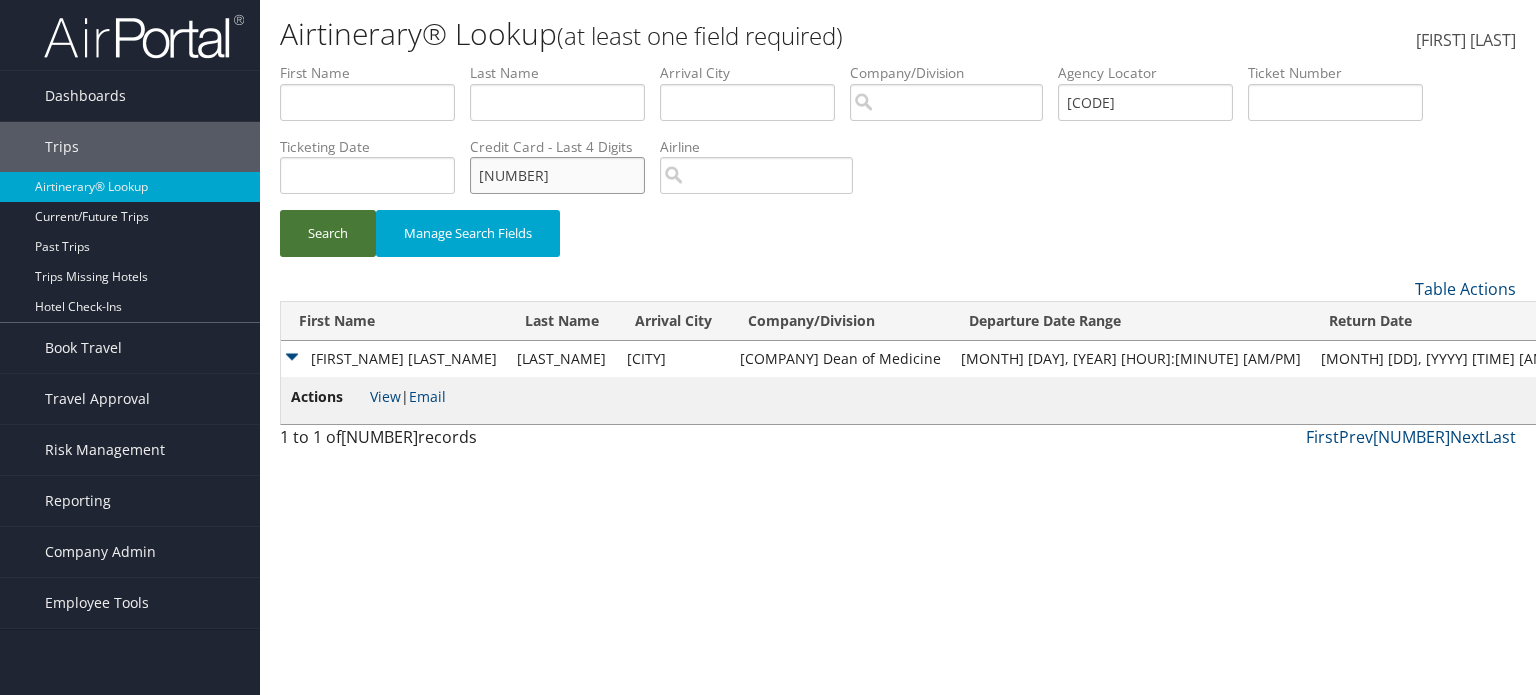 type on "[NUMBER]" 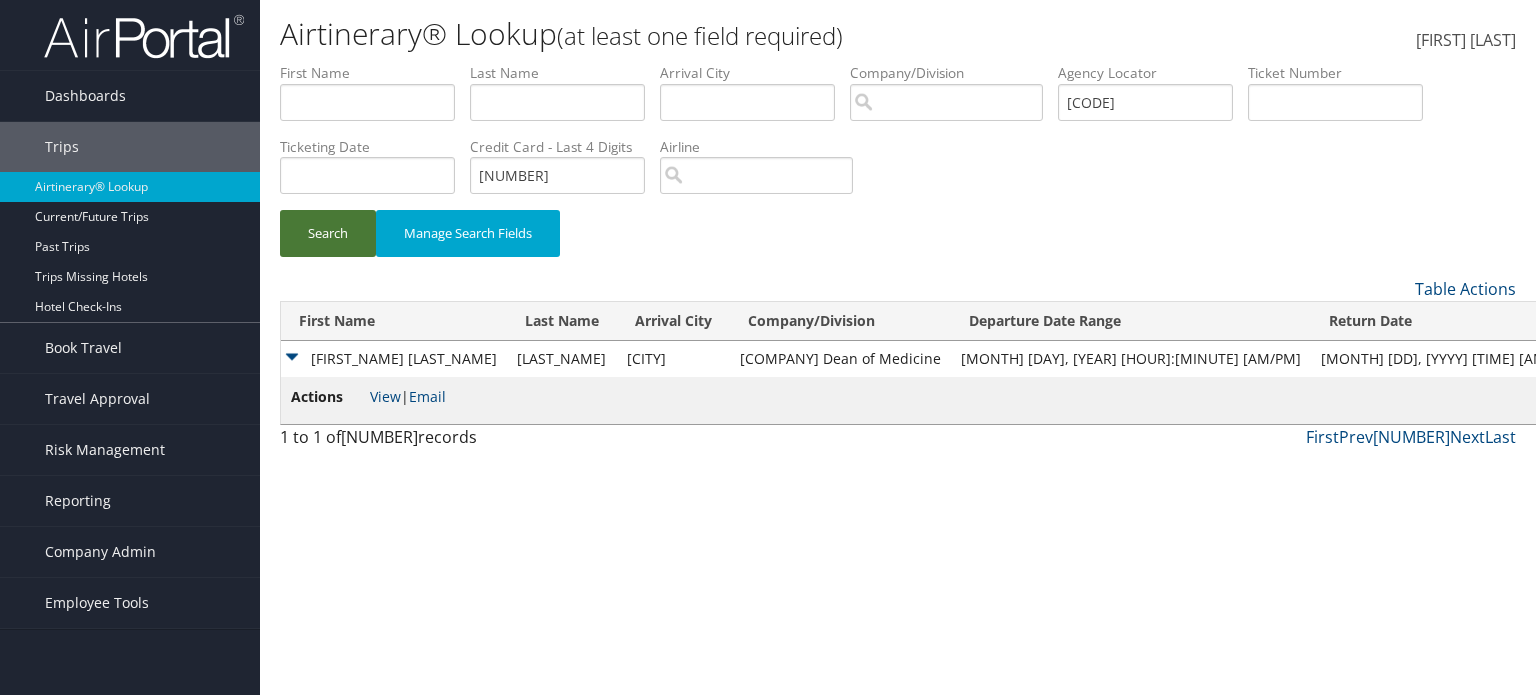 click on "Search" at bounding box center [328, 233] 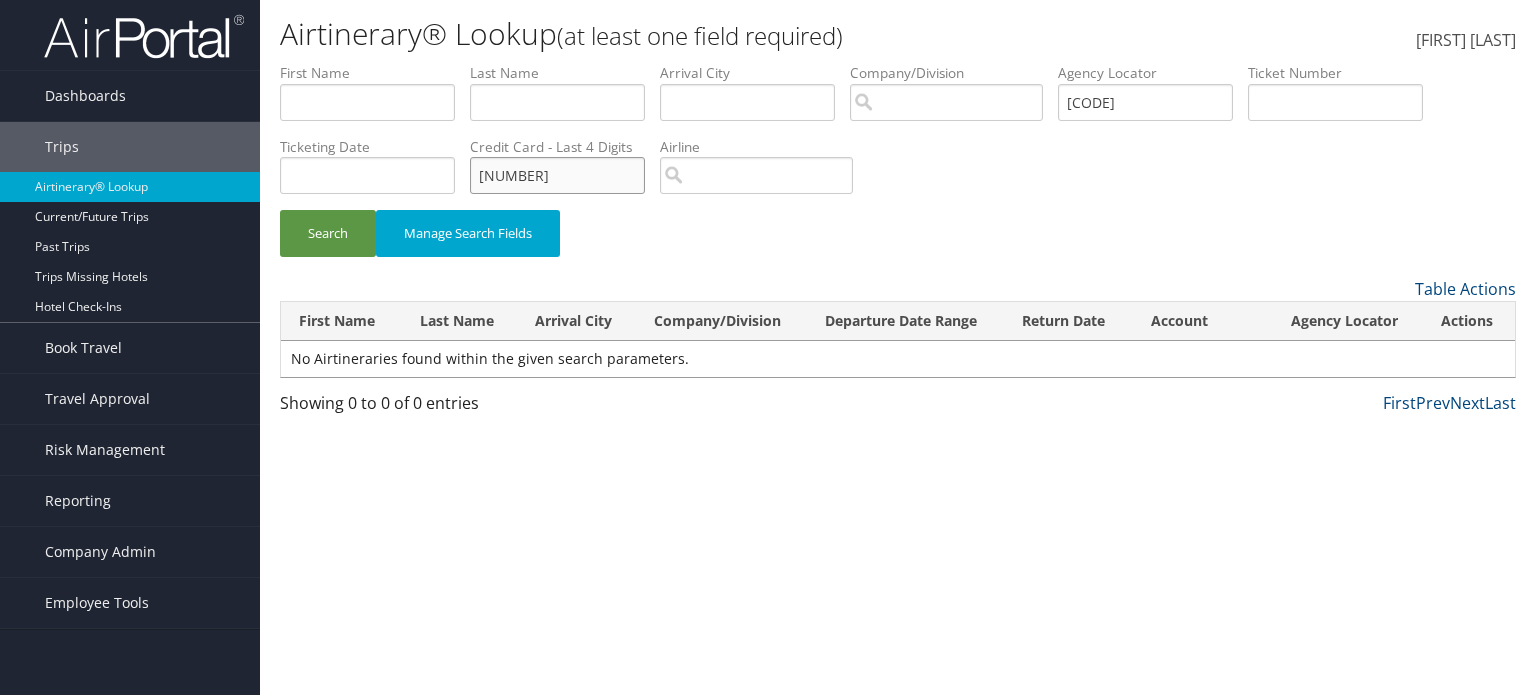 click on "[NUMBER]" at bounding box center (367, 102) 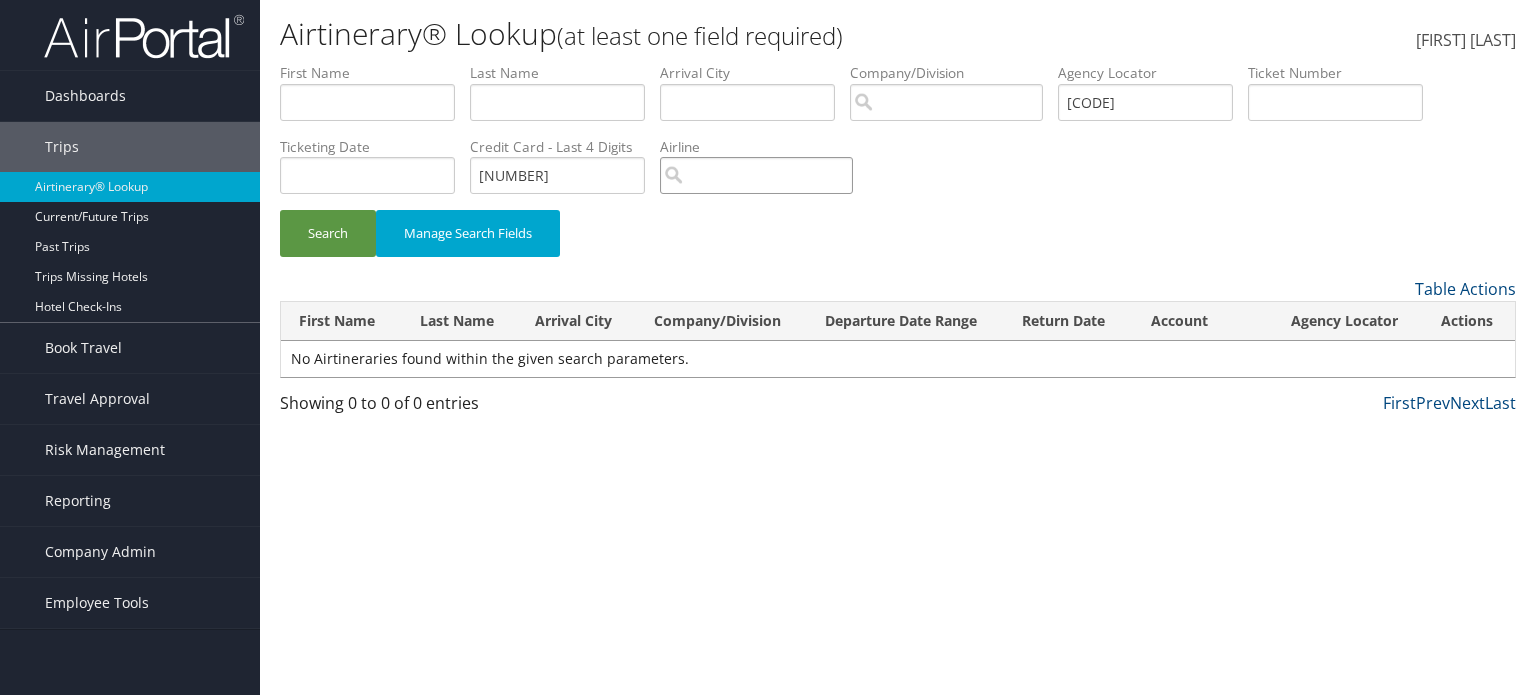 click at bounding box center (946, 102) 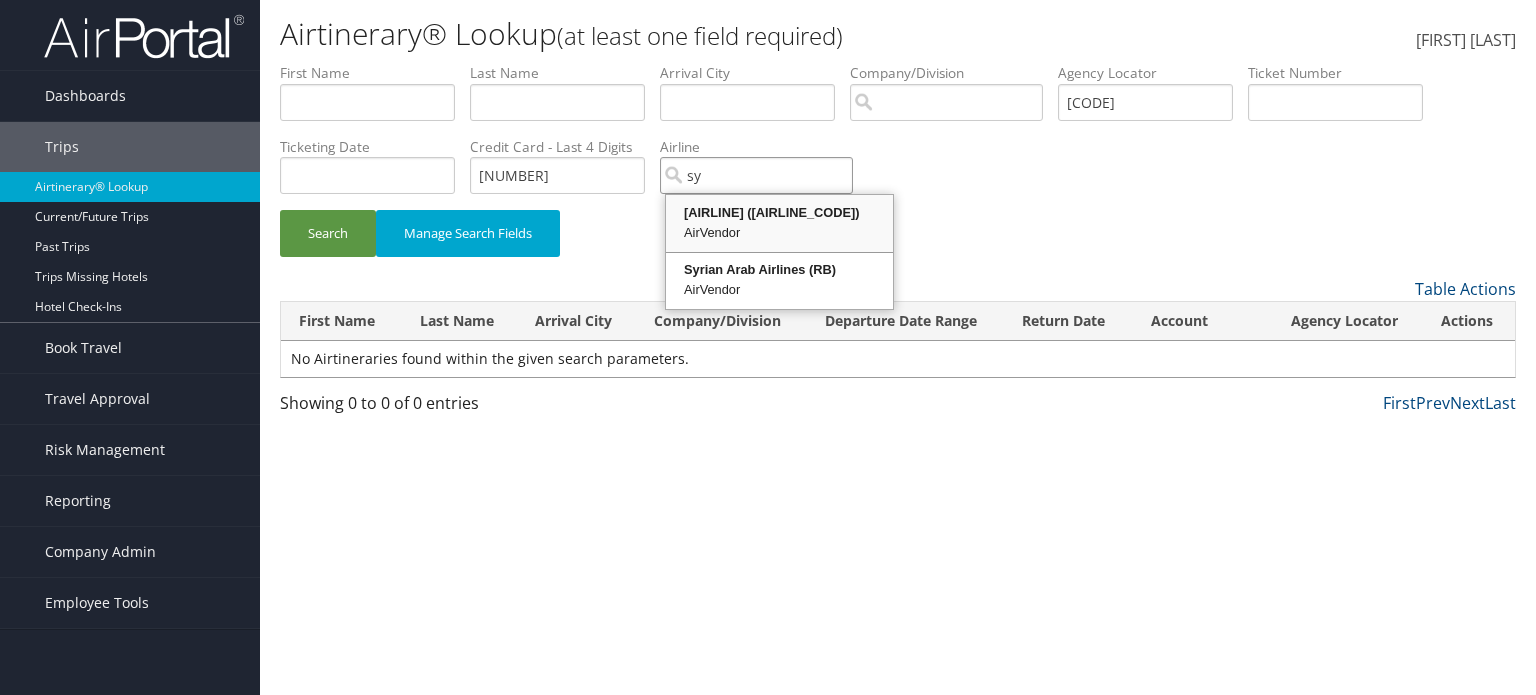click on "[AIRLINE] ([AIRLINE_CODE])" at bounding box center (779, 213) 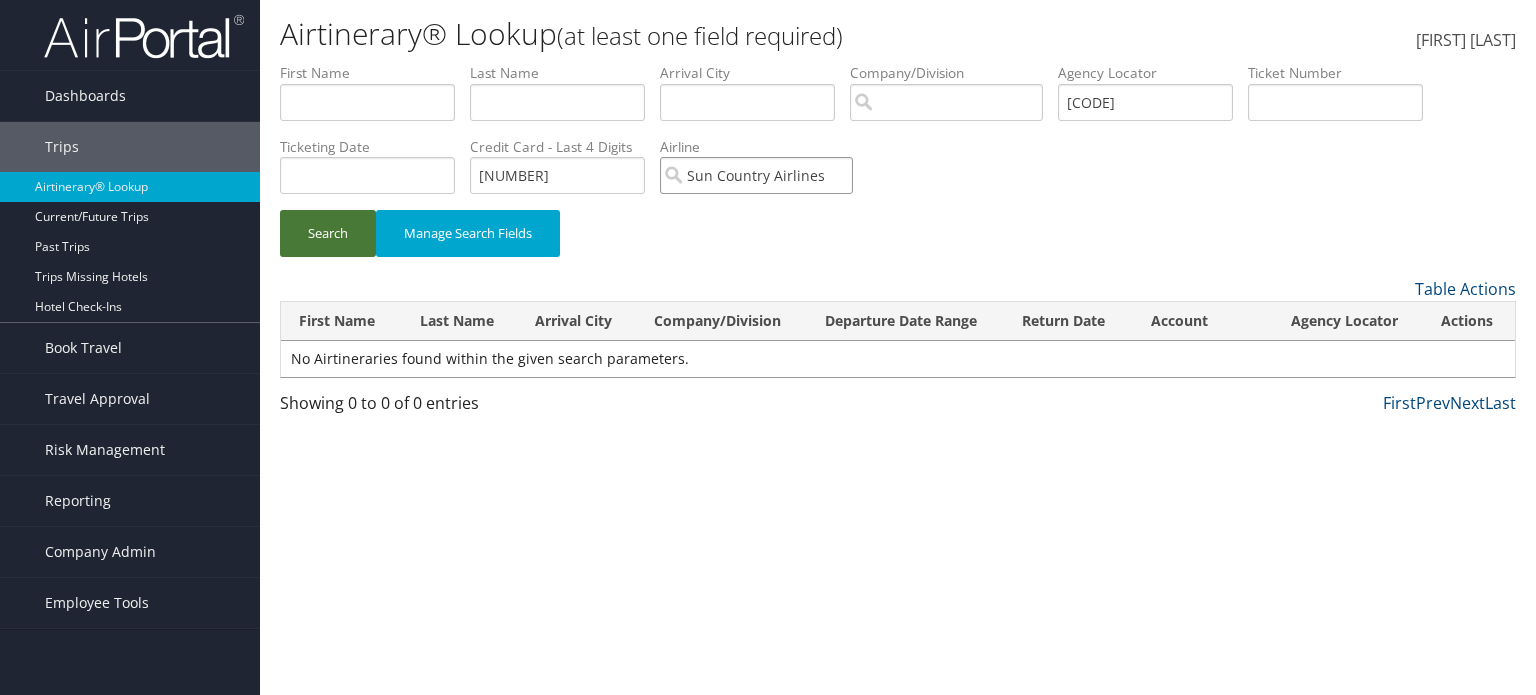 type on "Sun Country Airlines" 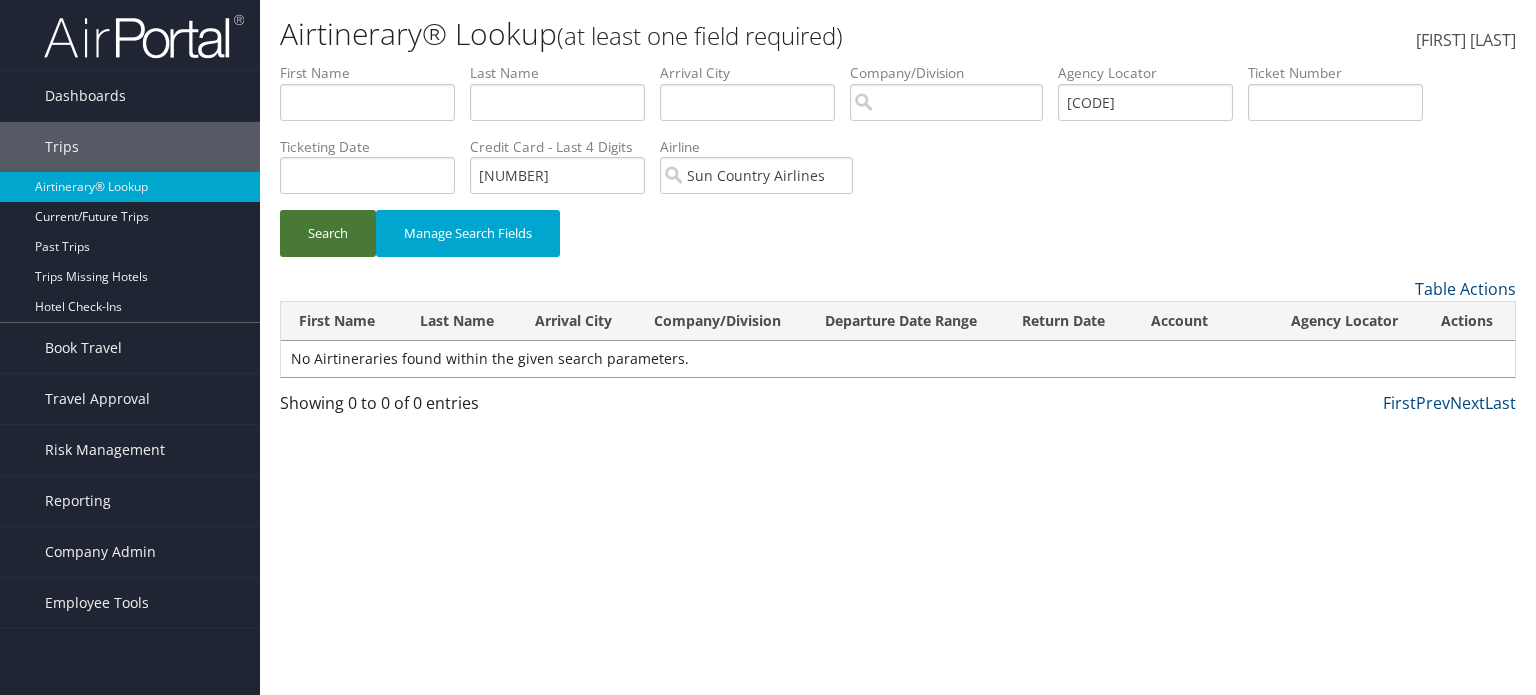 click on "Search" at bounding box center (328, 233) 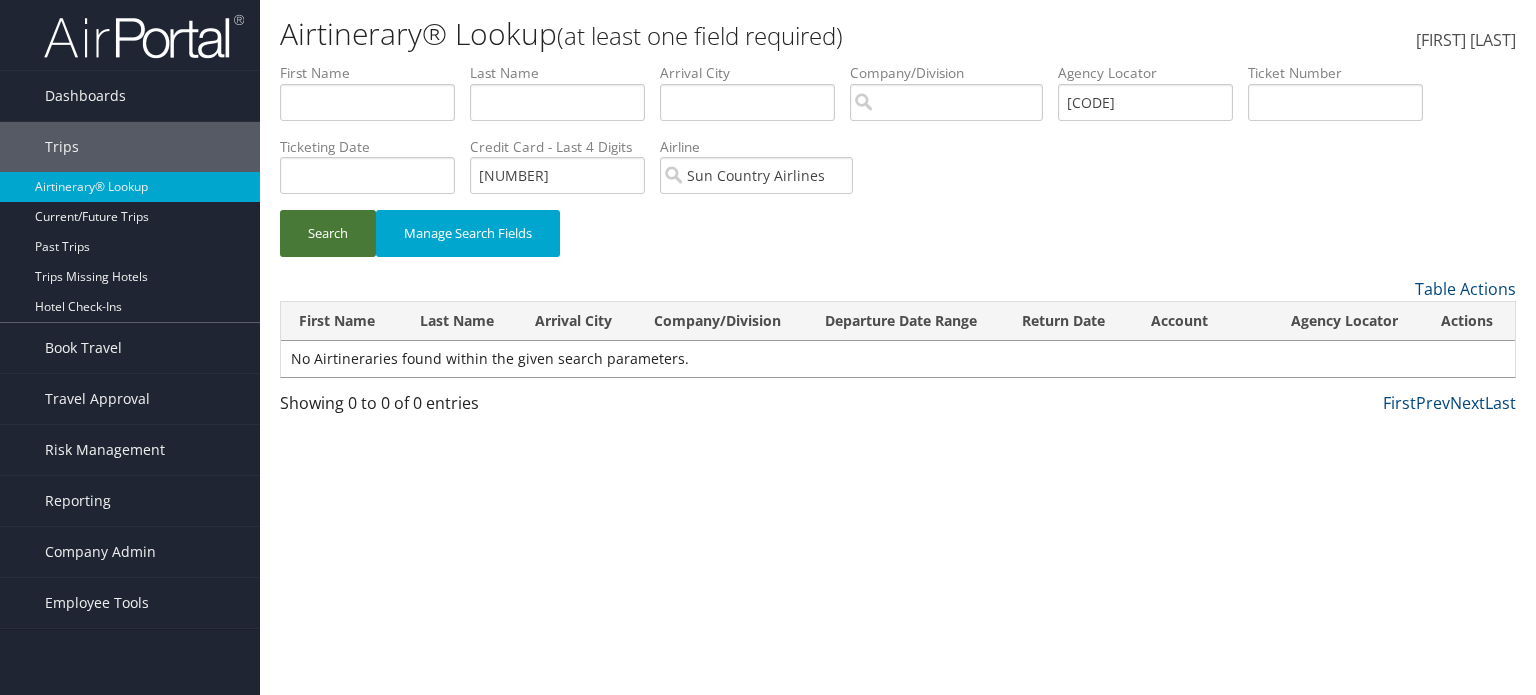 click on "Search" at bounding box center [328, 233] 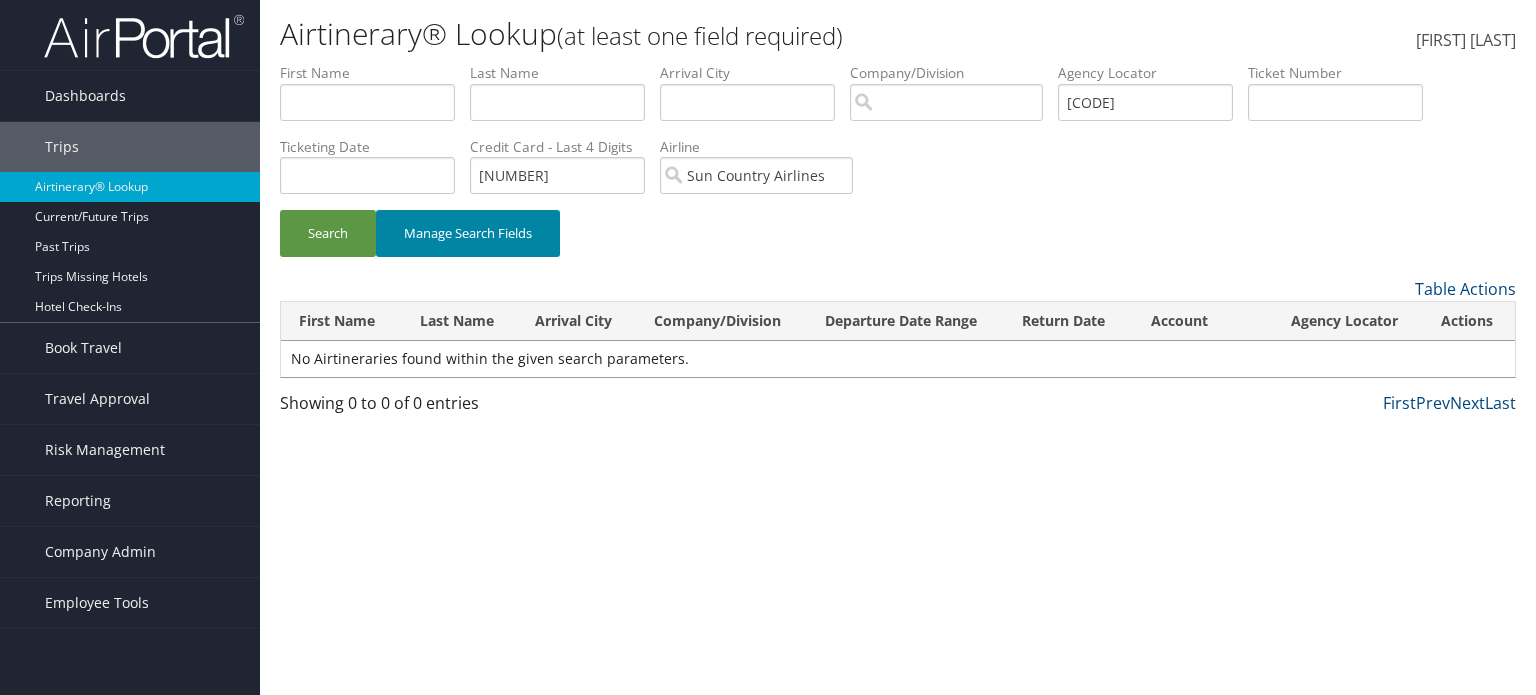 click on "Manage Search Fields" at bounding box center [468, 233] 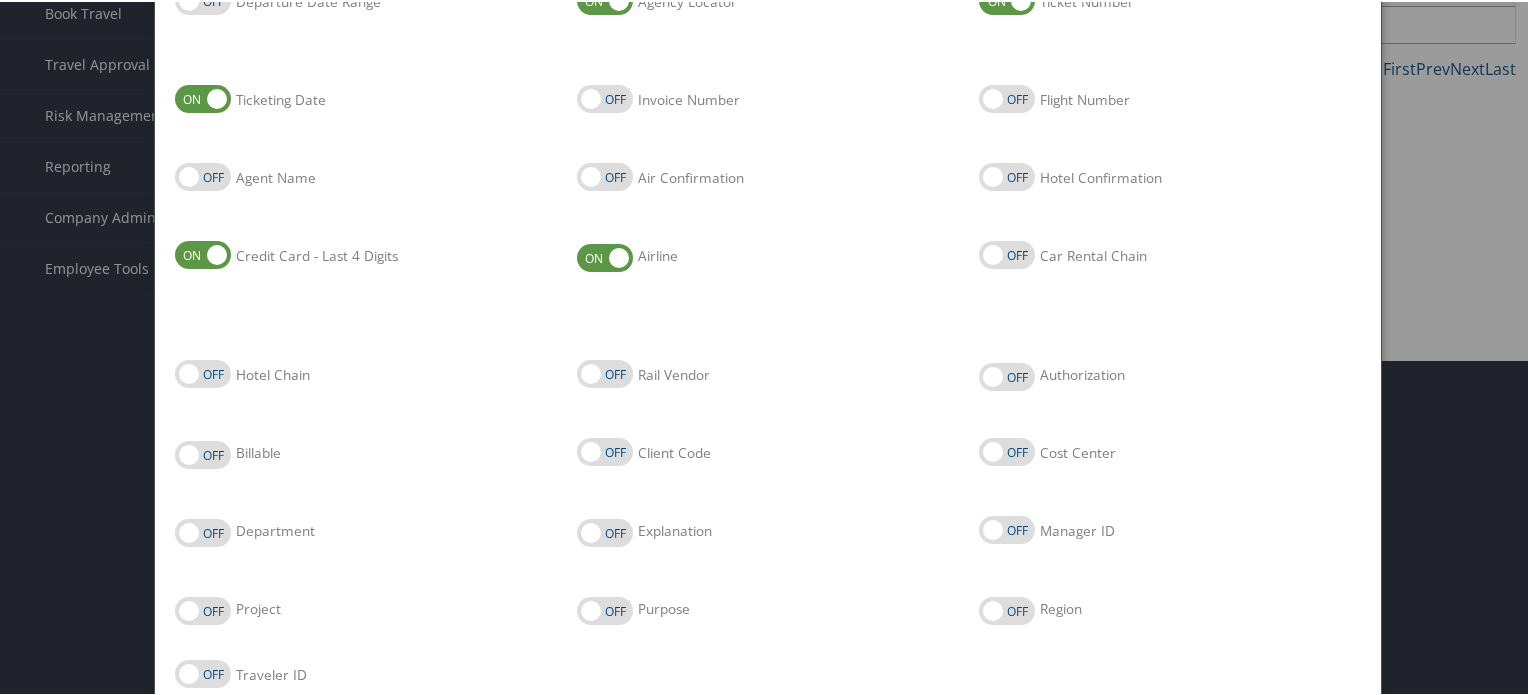 scroll, scrollTop: 335, scrollLeft: 0, axis: vertical 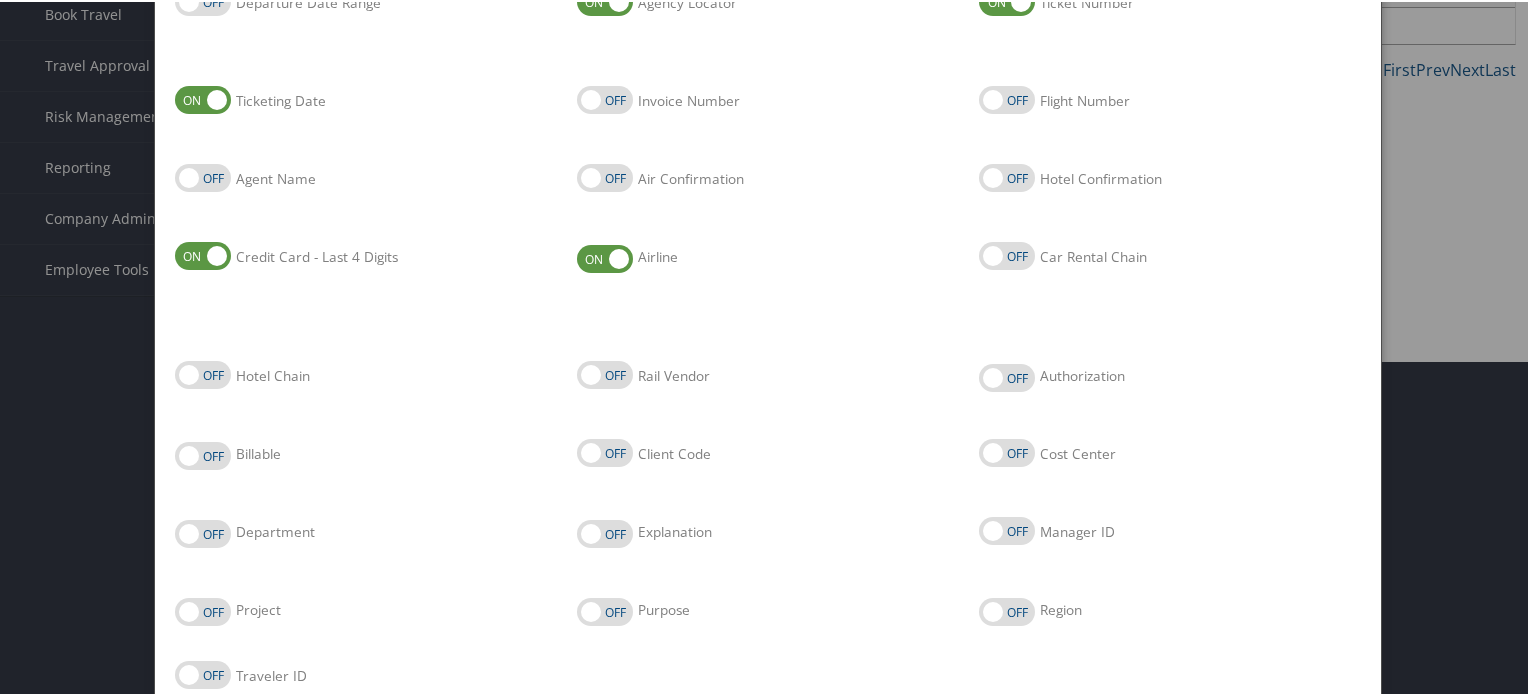 click on "Air Confirmation" at bounding box center (605, 176) 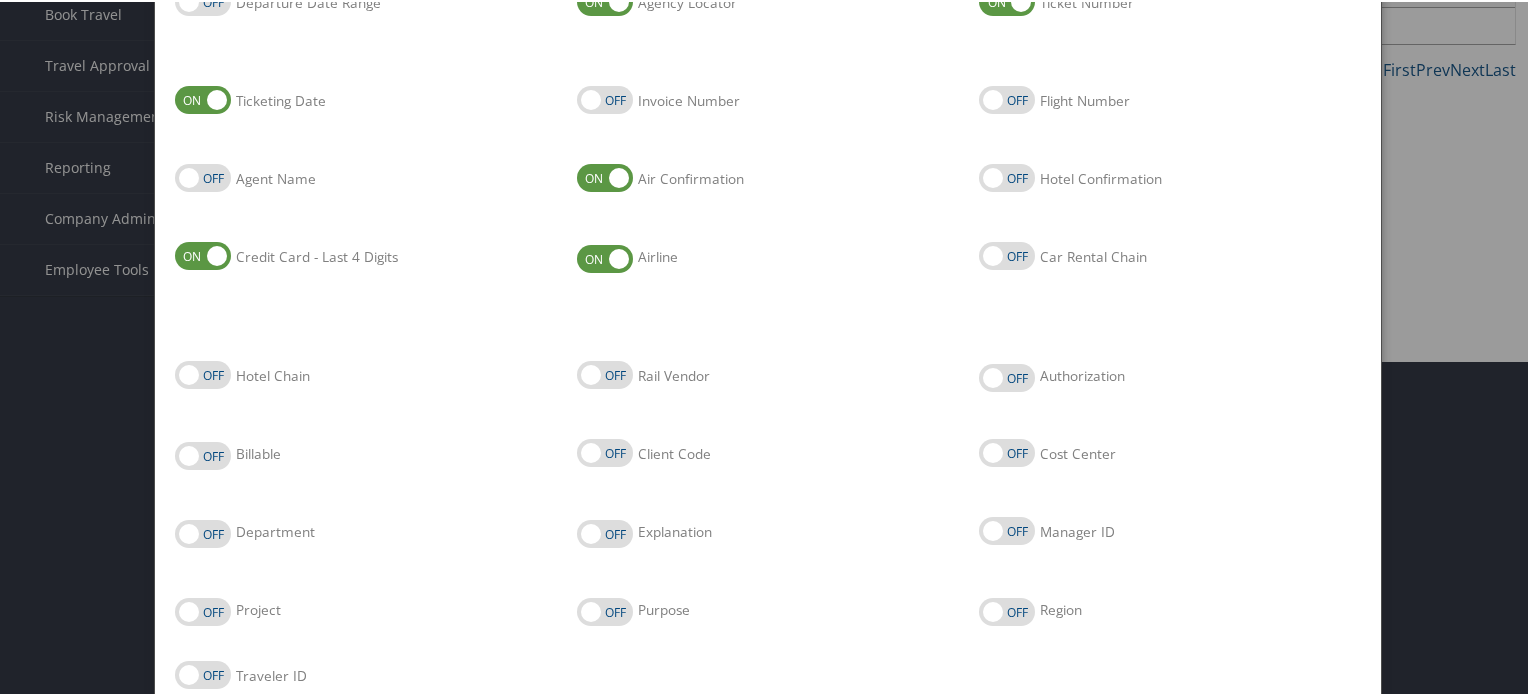 scroll, scrollTop: 462, scrollLeft: 0, axis: vertical 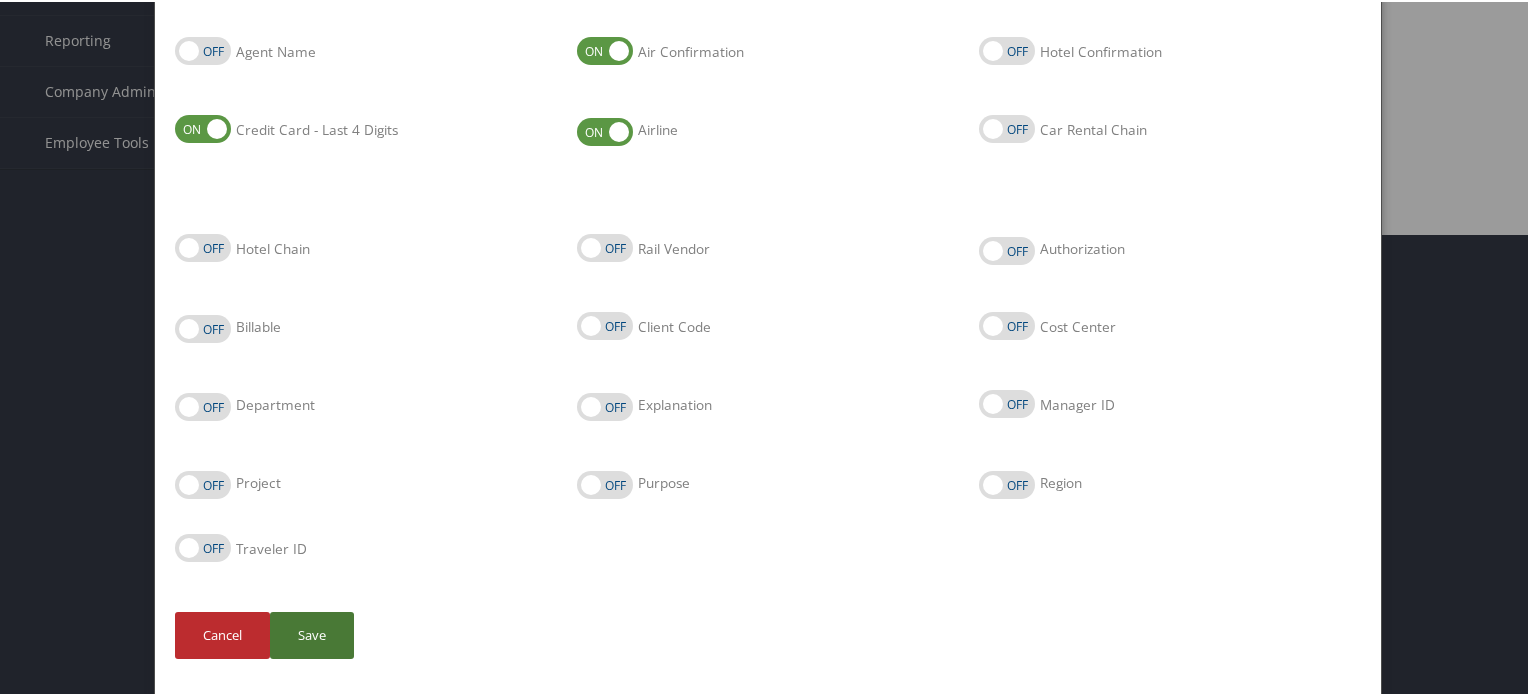 click on "Save" at bounding box center [312, 633] 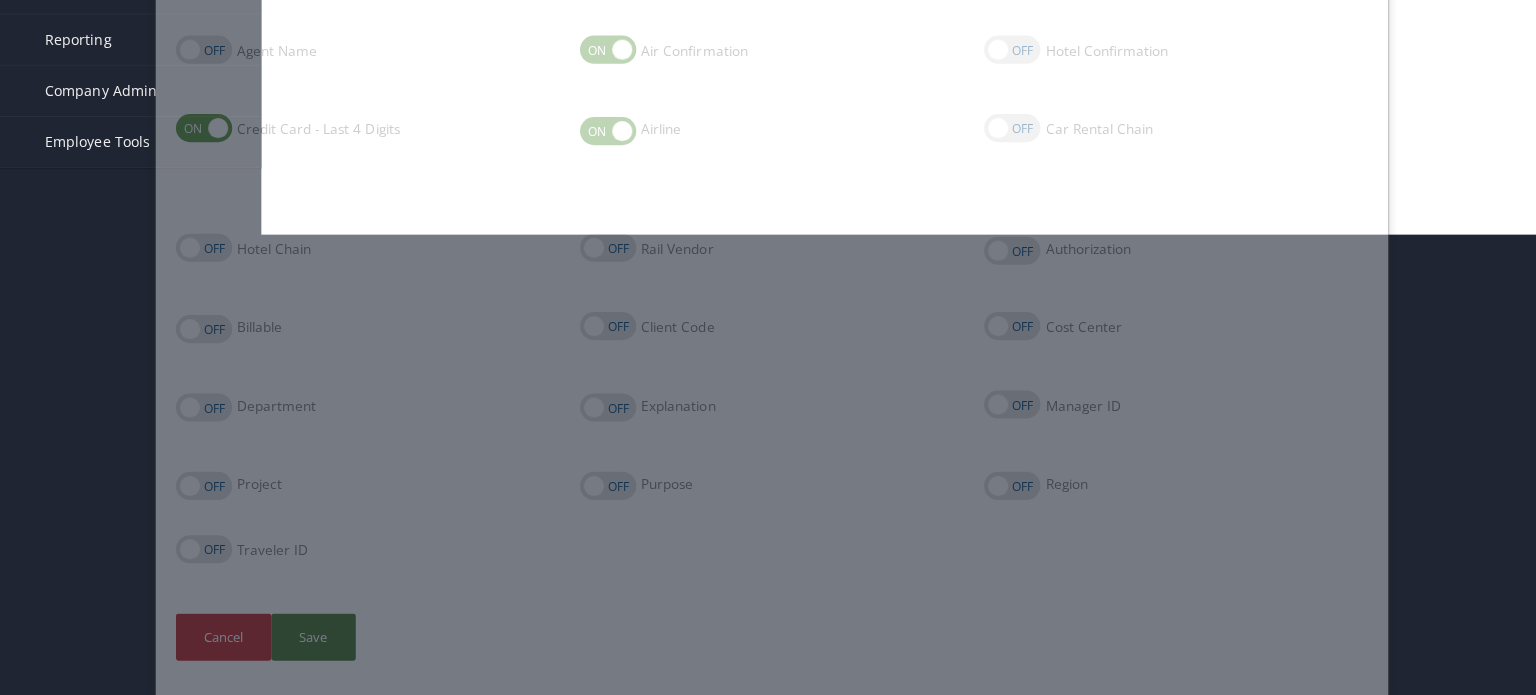 scroll, scrollTop: 0, scrollLeft: 0, axis: both 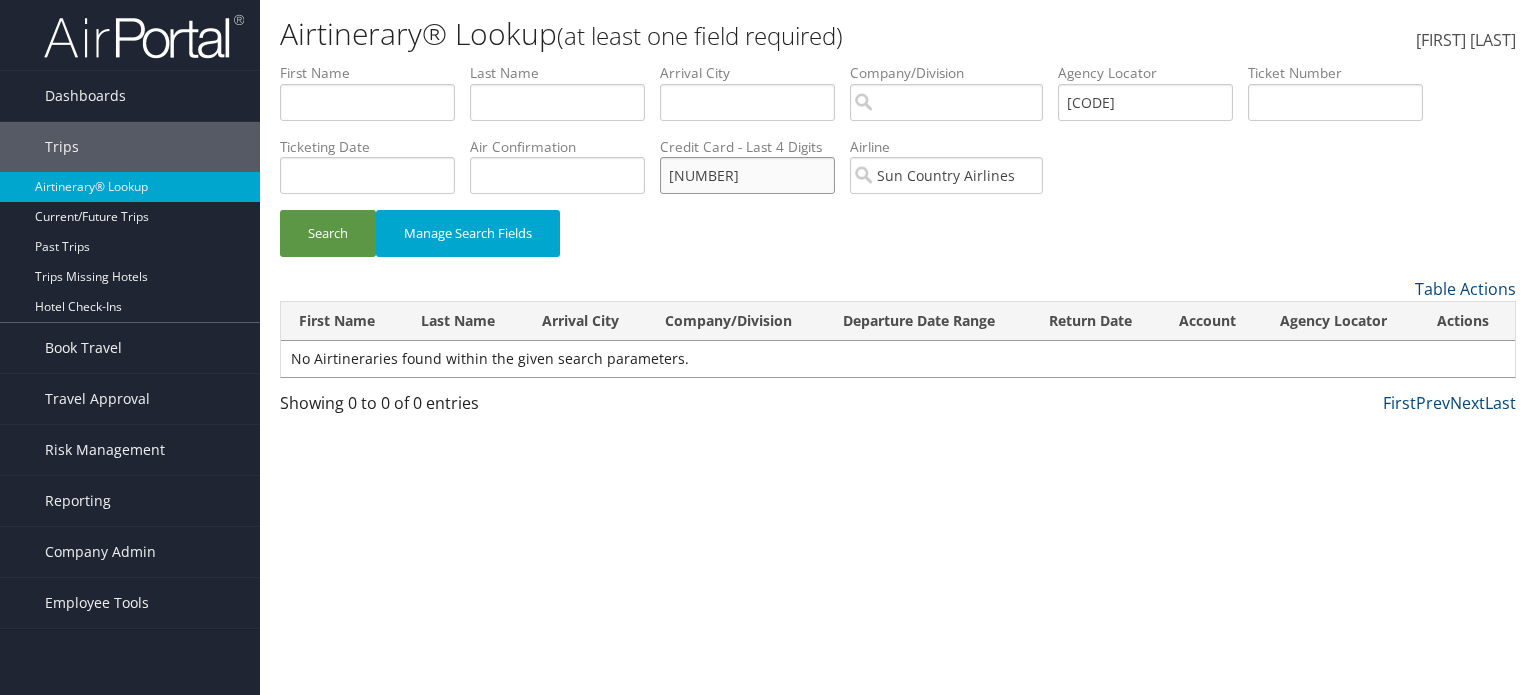 drag, startPoint x: 728, startPoint y: 171, endPoint x: 593, endPoint y: 171, distance: 135 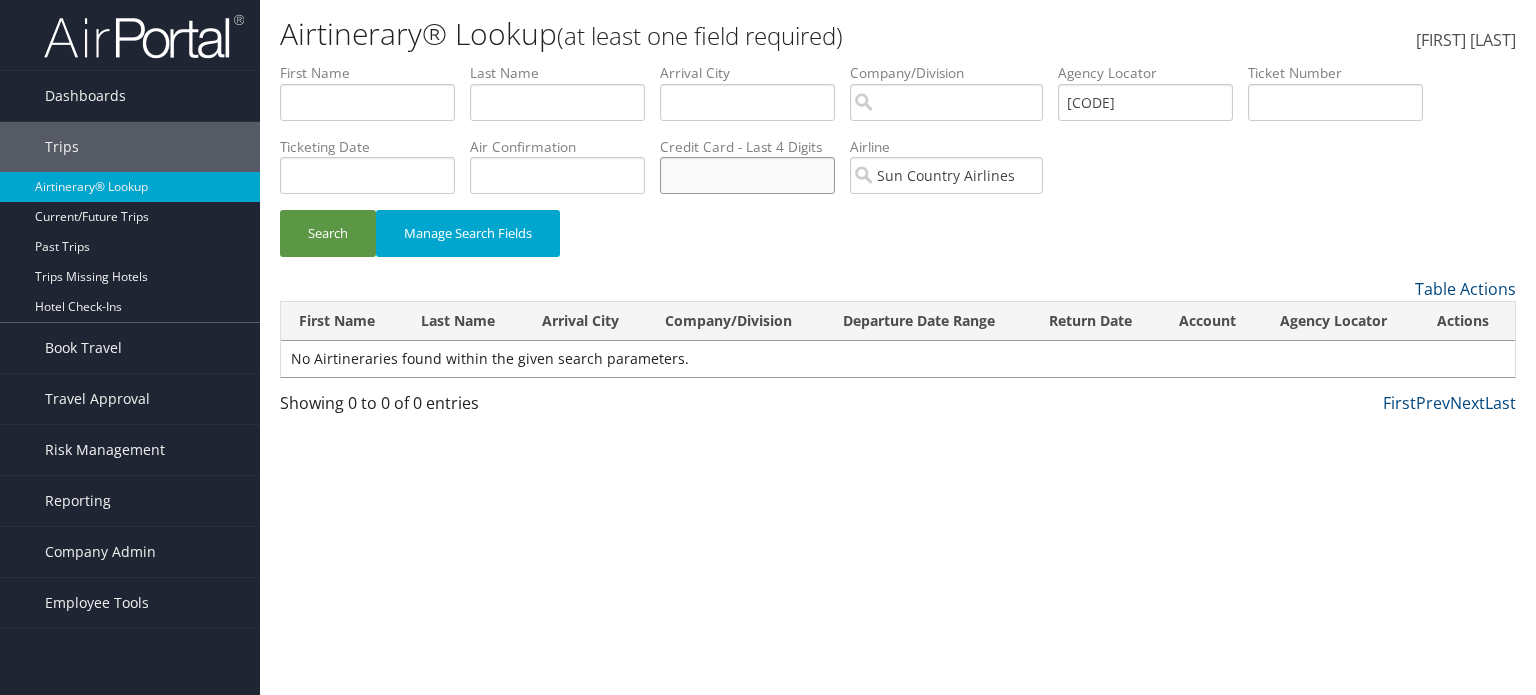 type 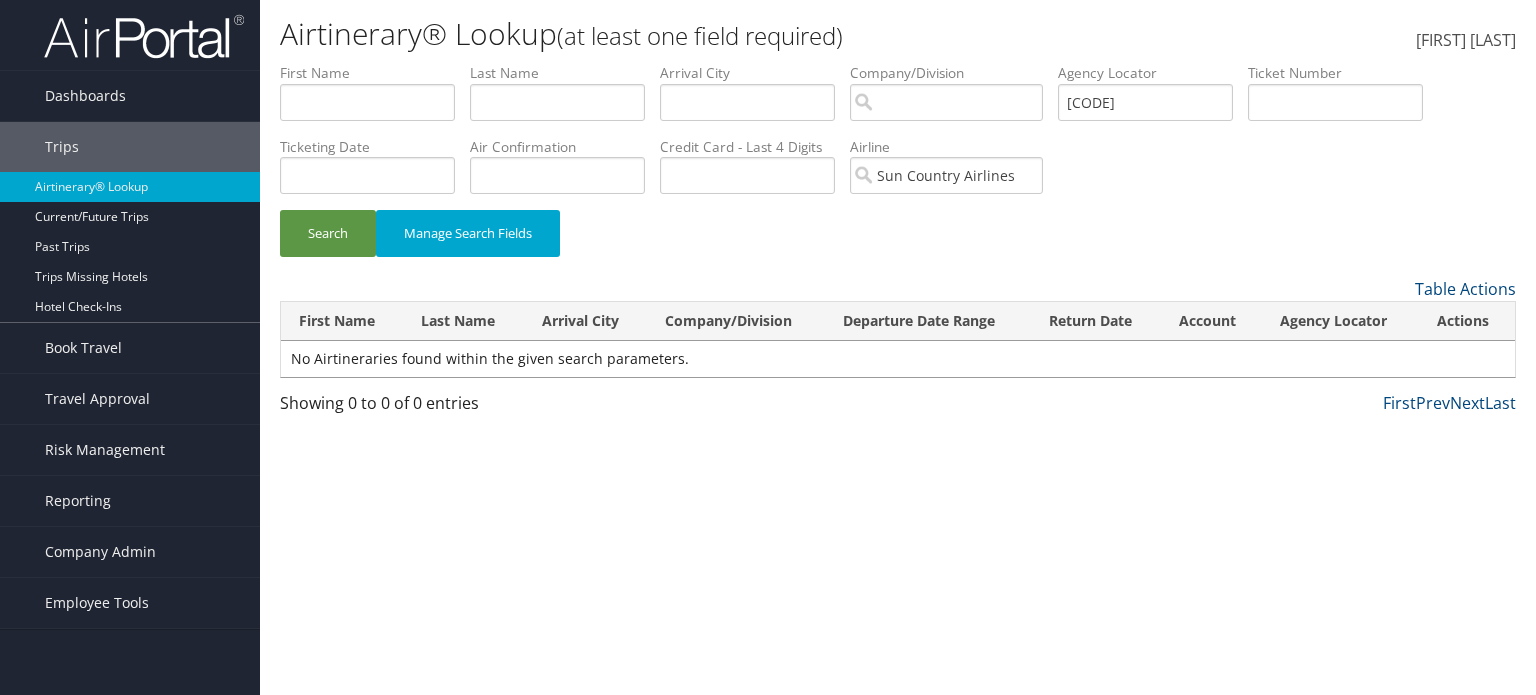click on "[AIRPORT_NAME] Lookup (at least one field required)
[FIRST] [LAST]
[FIRST] [LAST]
My Settings
Travel Agency Contacts
Log Consulting Time
View Travel Profile" at bounding box center (898, 347) 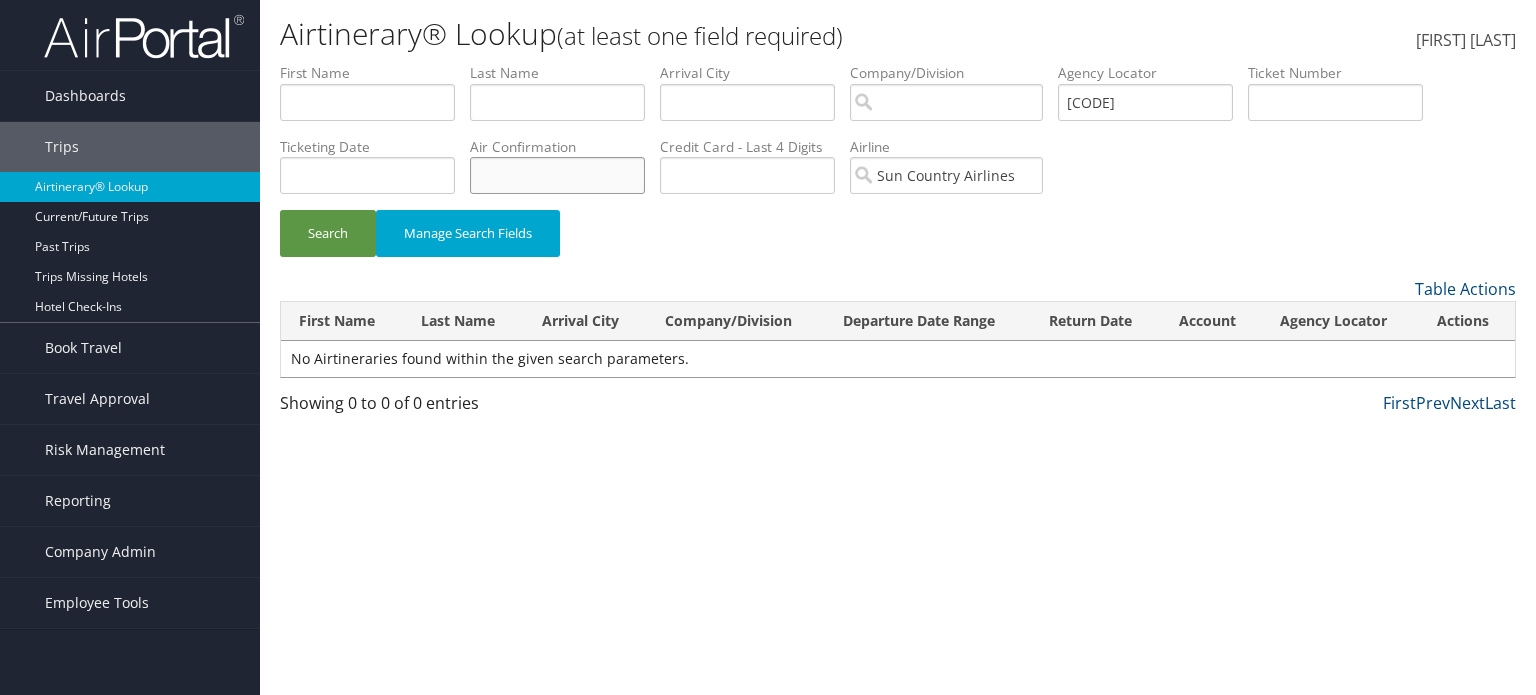 click at bounding box center [367, 102] 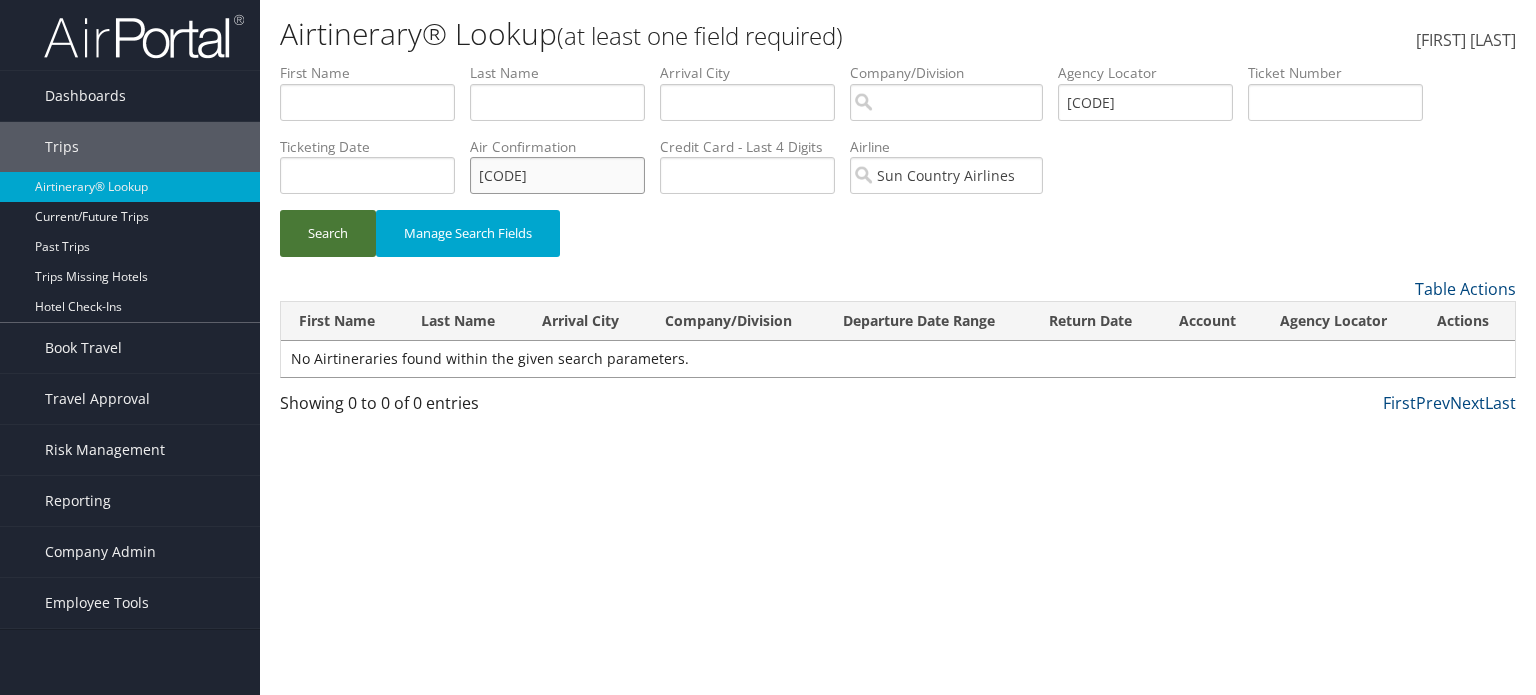 type on "[CODE]" 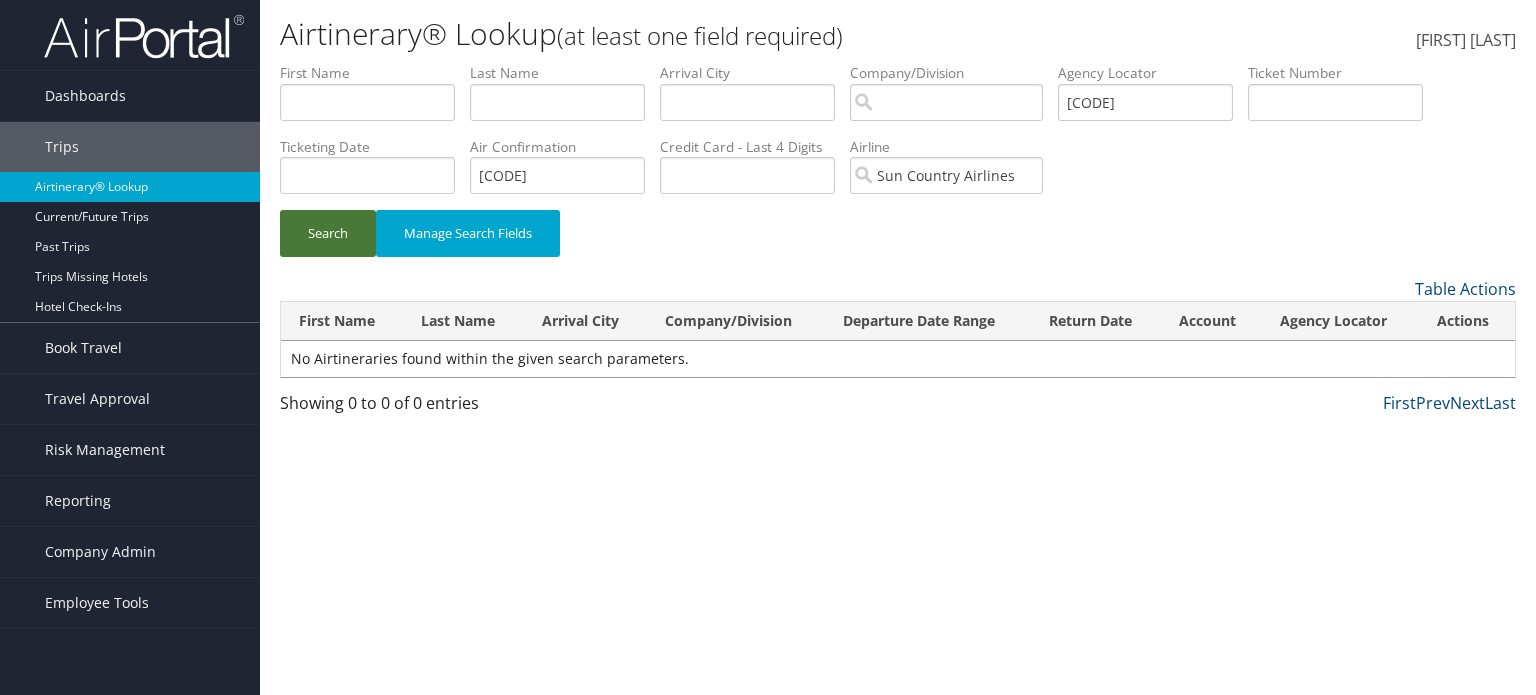 click on "Search" at bounding box center (328, 233) 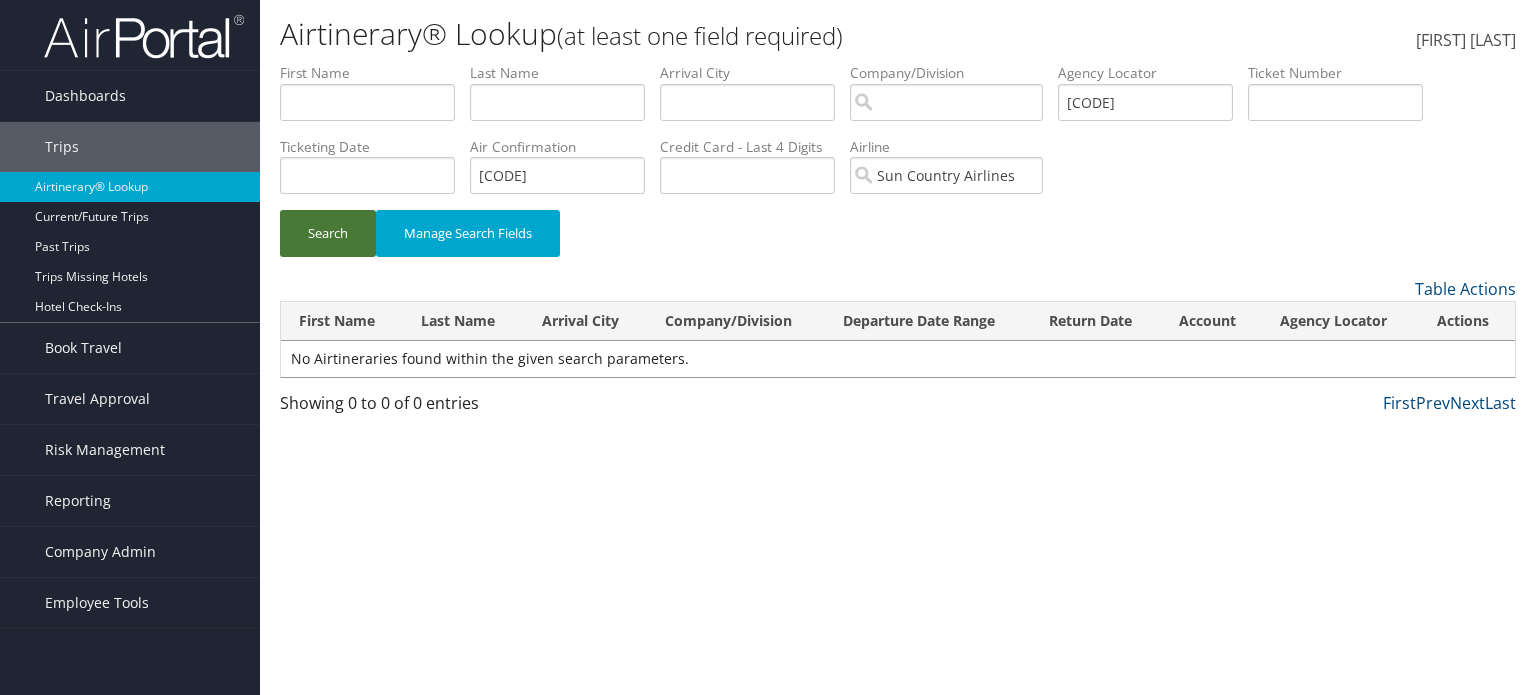click on "Search" at bounding box center (328, 233) 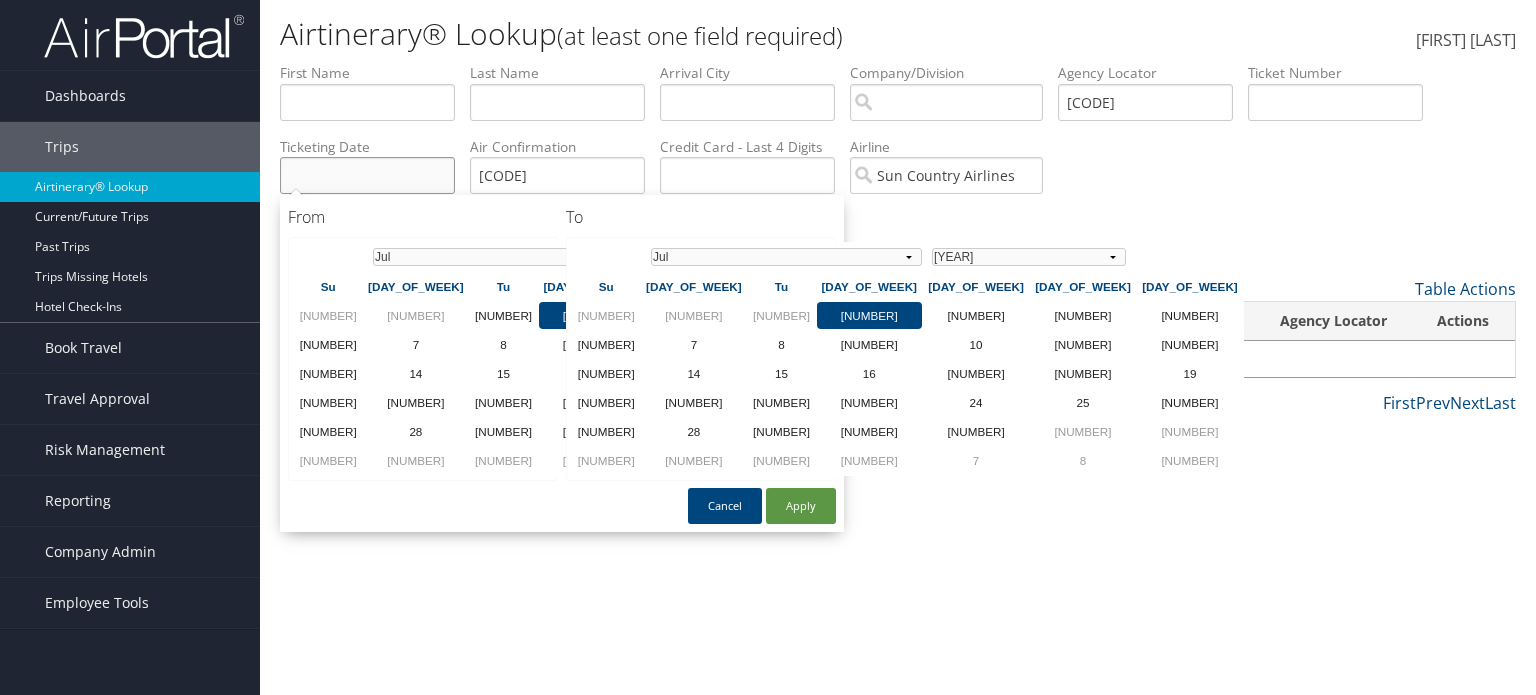 click at bounding box center [367, 102] 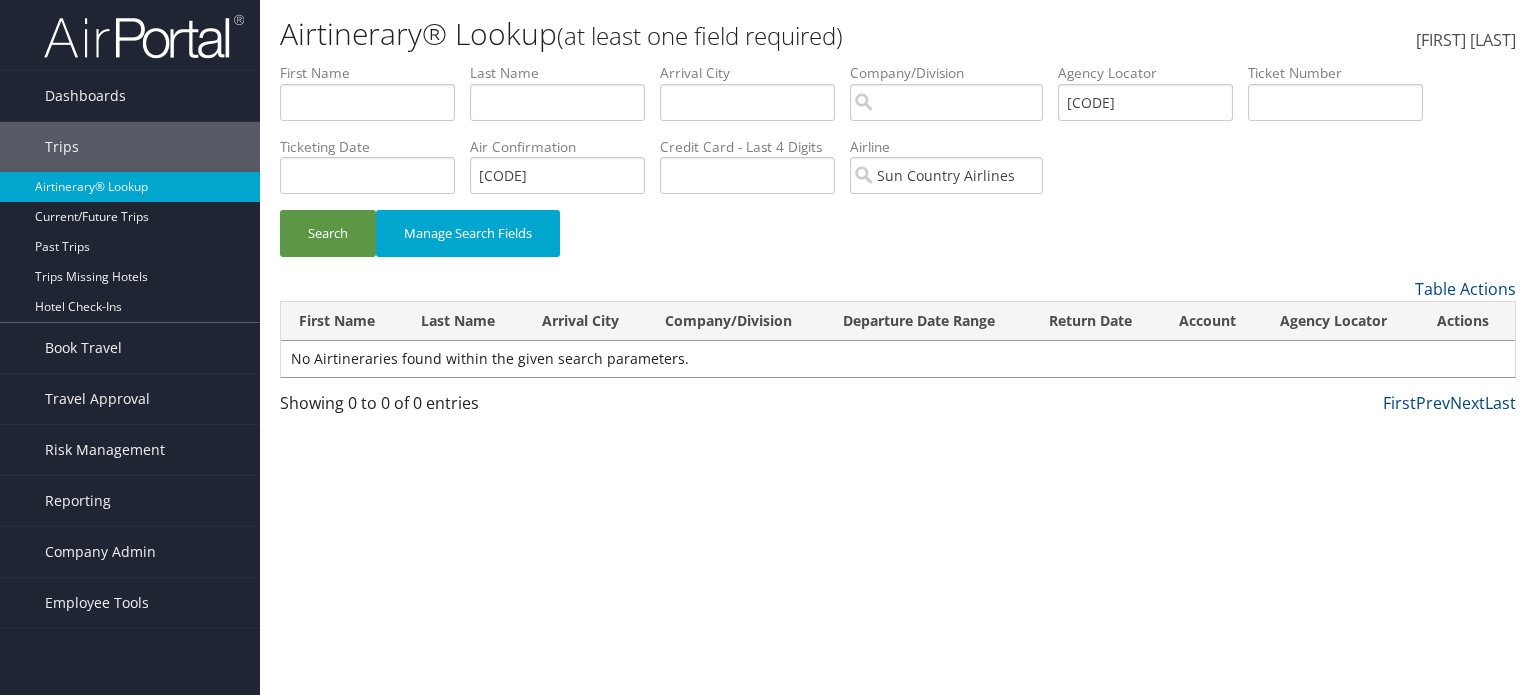 click on "Search Manage Search Fields" at bounding box center (898, 243) 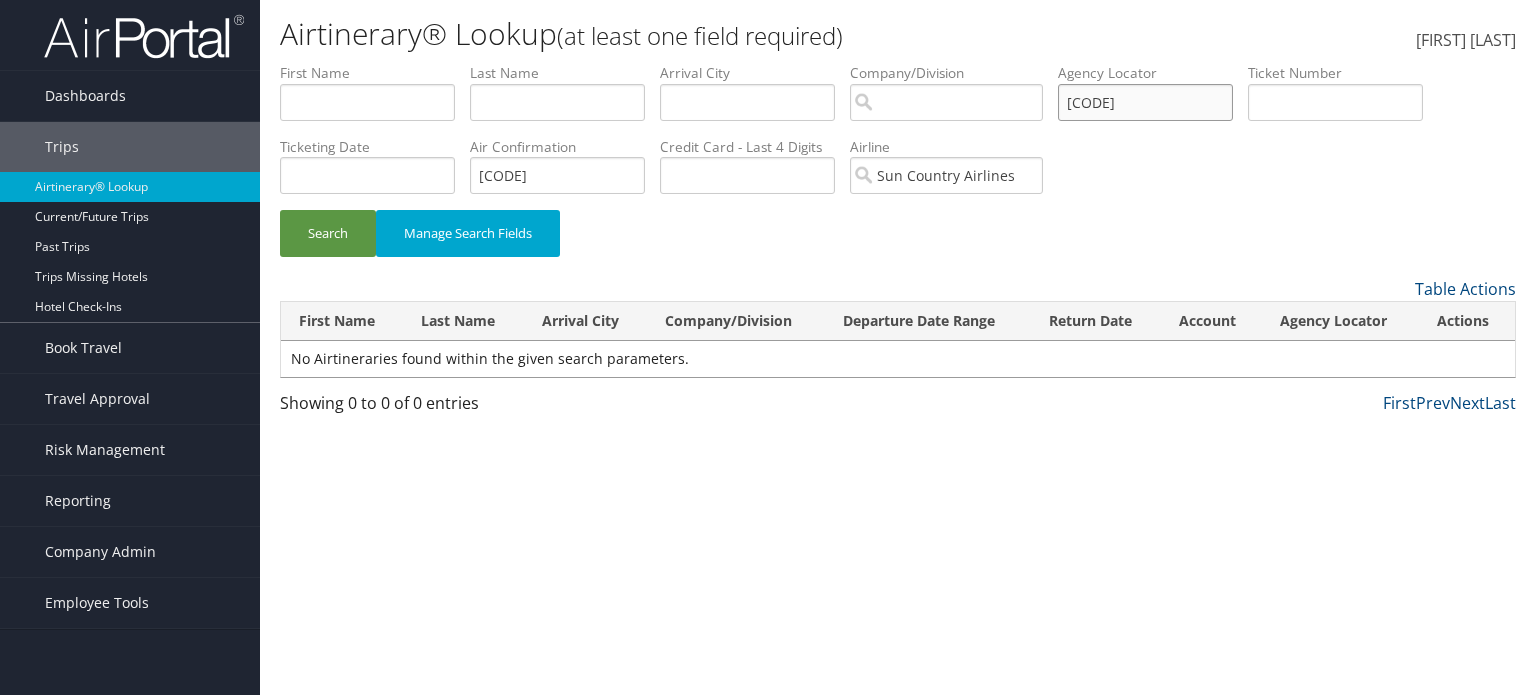 drag, startPoint x: 1148, startPoint y: 99, endPoint x: 1010, endPoint y: 109, distance: 138.36185 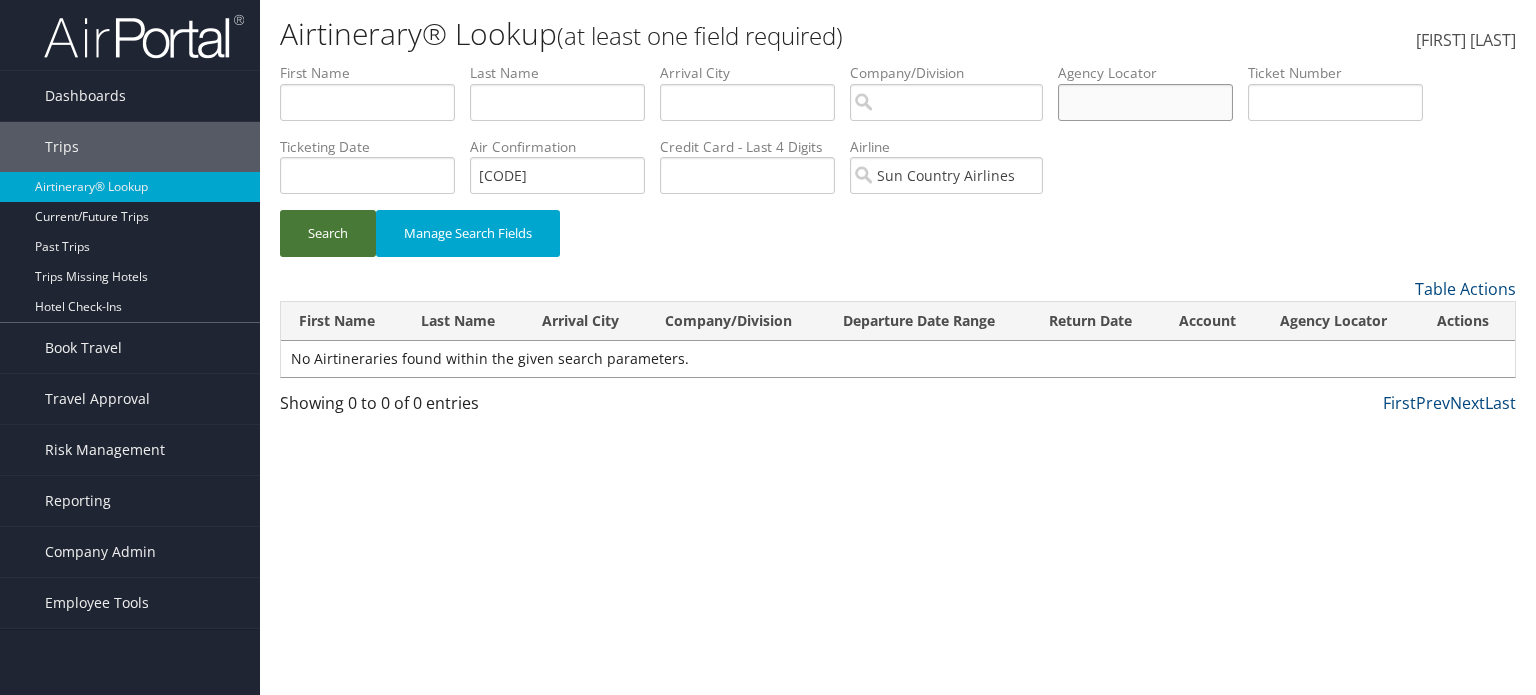 type 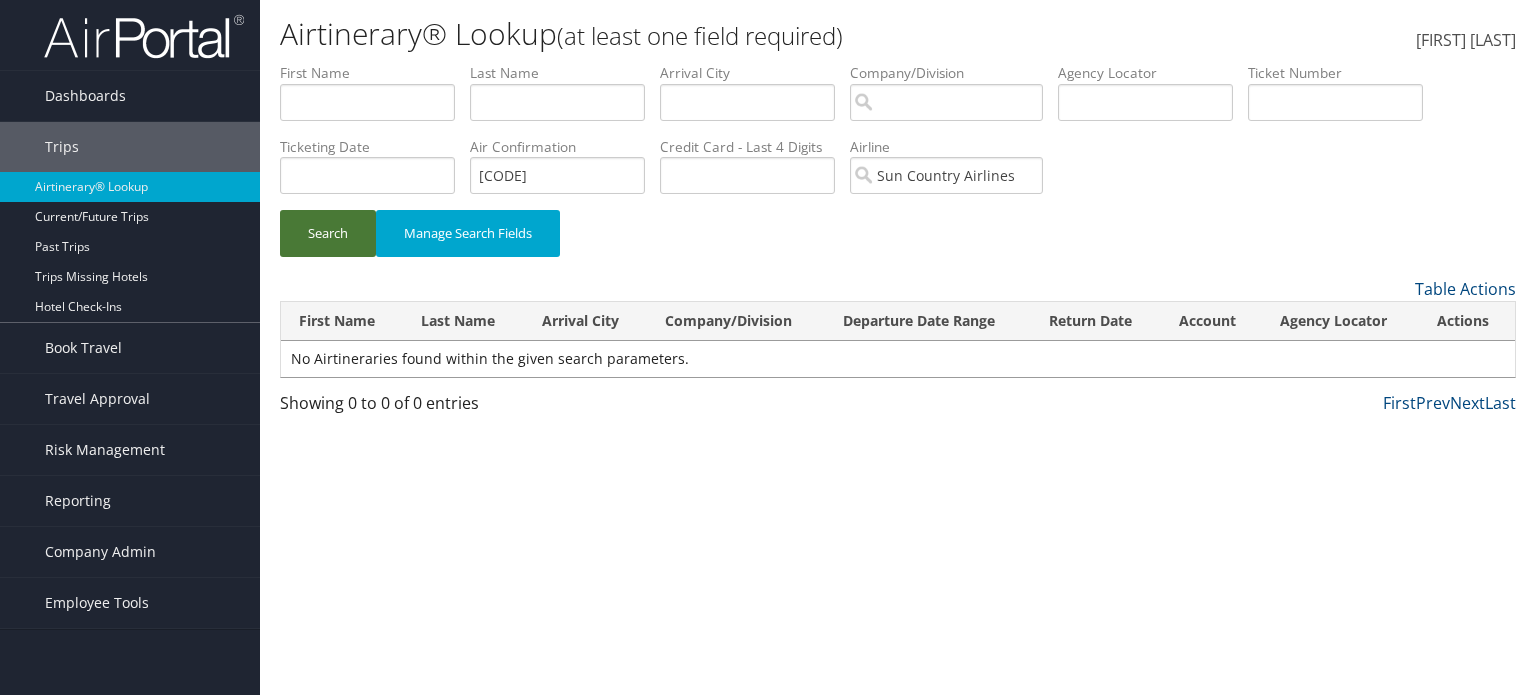 click on "Search" at bounding box center [328, 233] 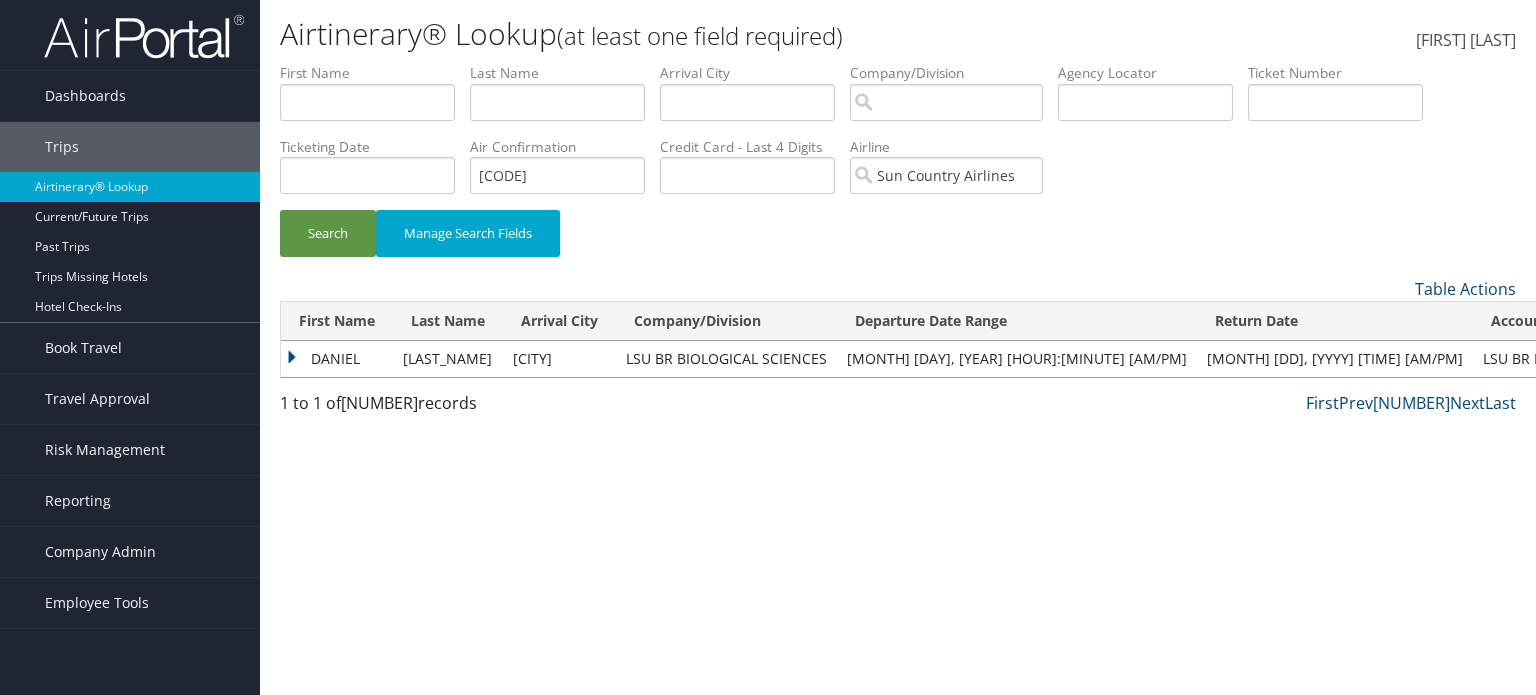 click on "DANIEL" at bounding box center [337, 359] 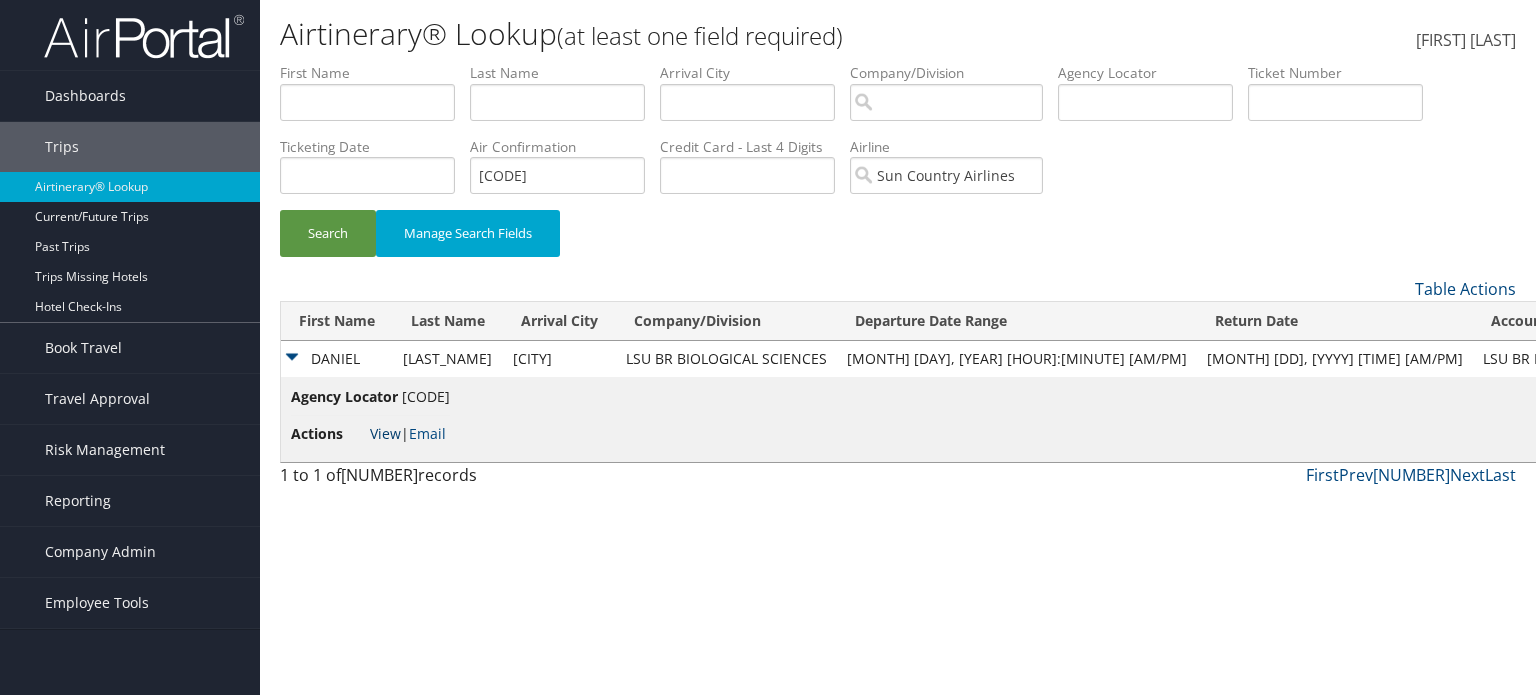 click on "View" at bounding box center [385, 433] 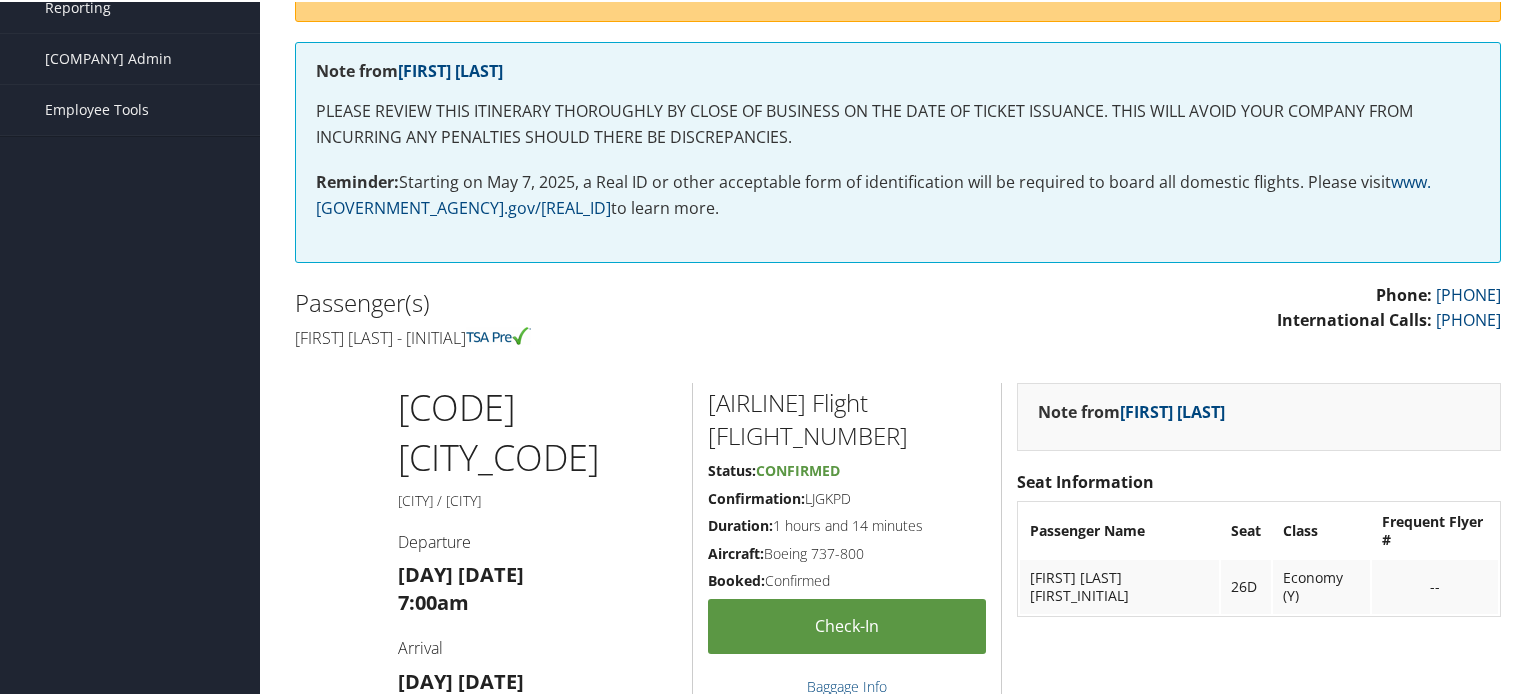 scroll, scrollTop: 0, scrollLeft: 0, axis: both 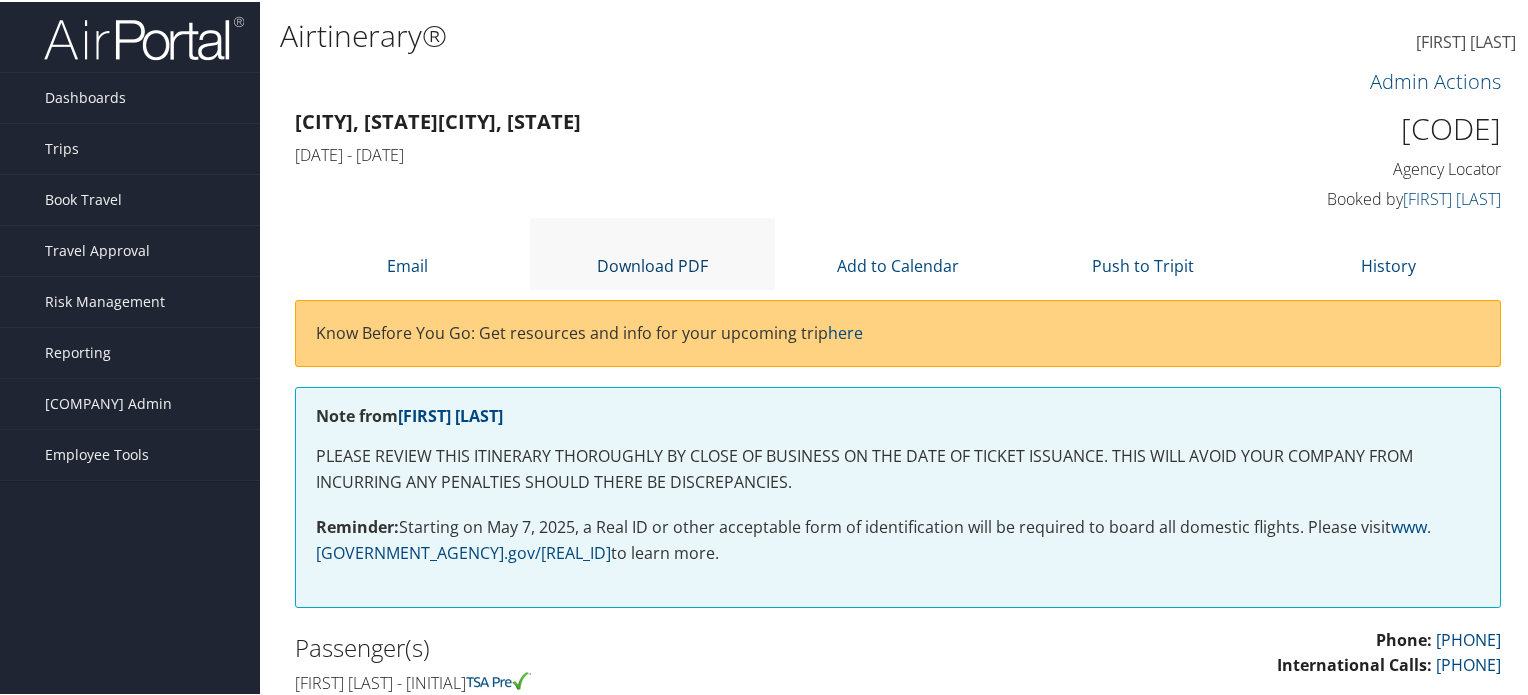 click at bounding box center (653, 238) 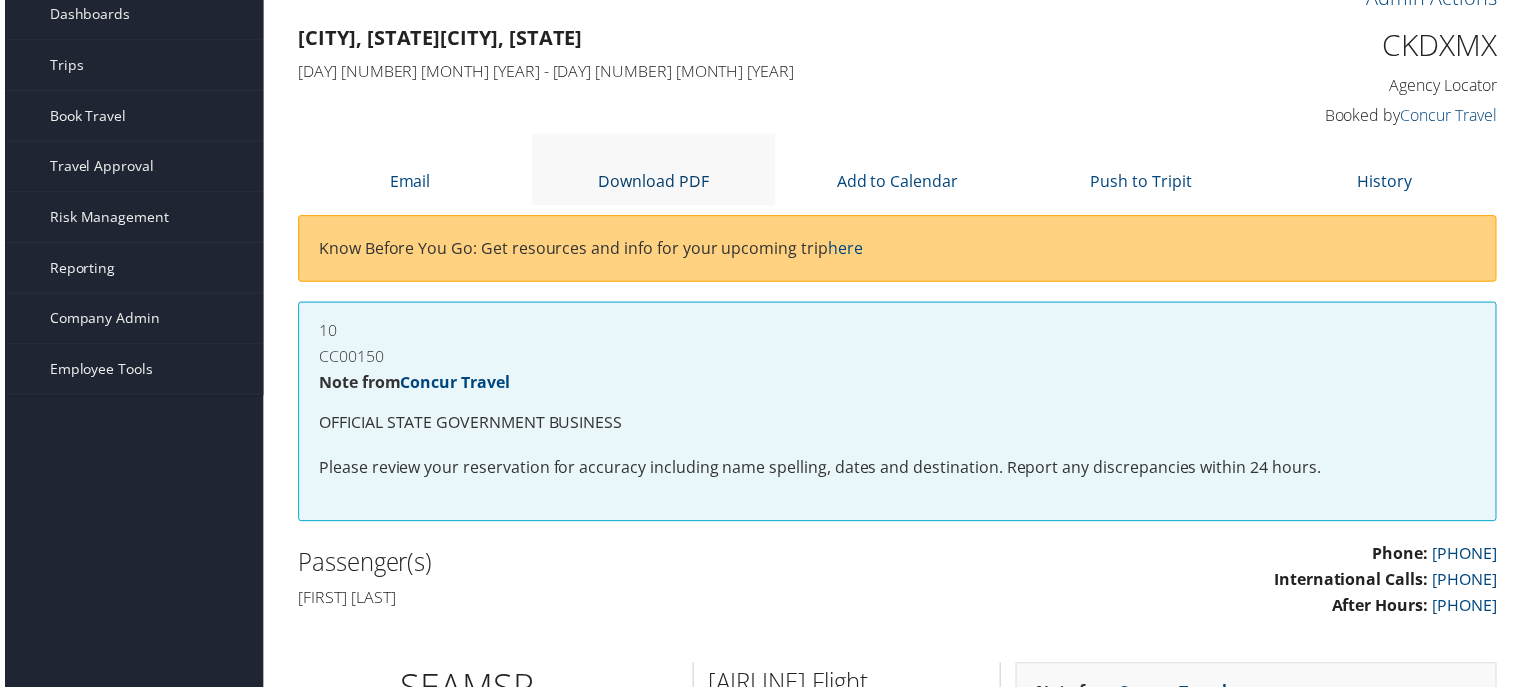 scroll, scrollTop: 80, scrollLeft: 0, axis: vertical 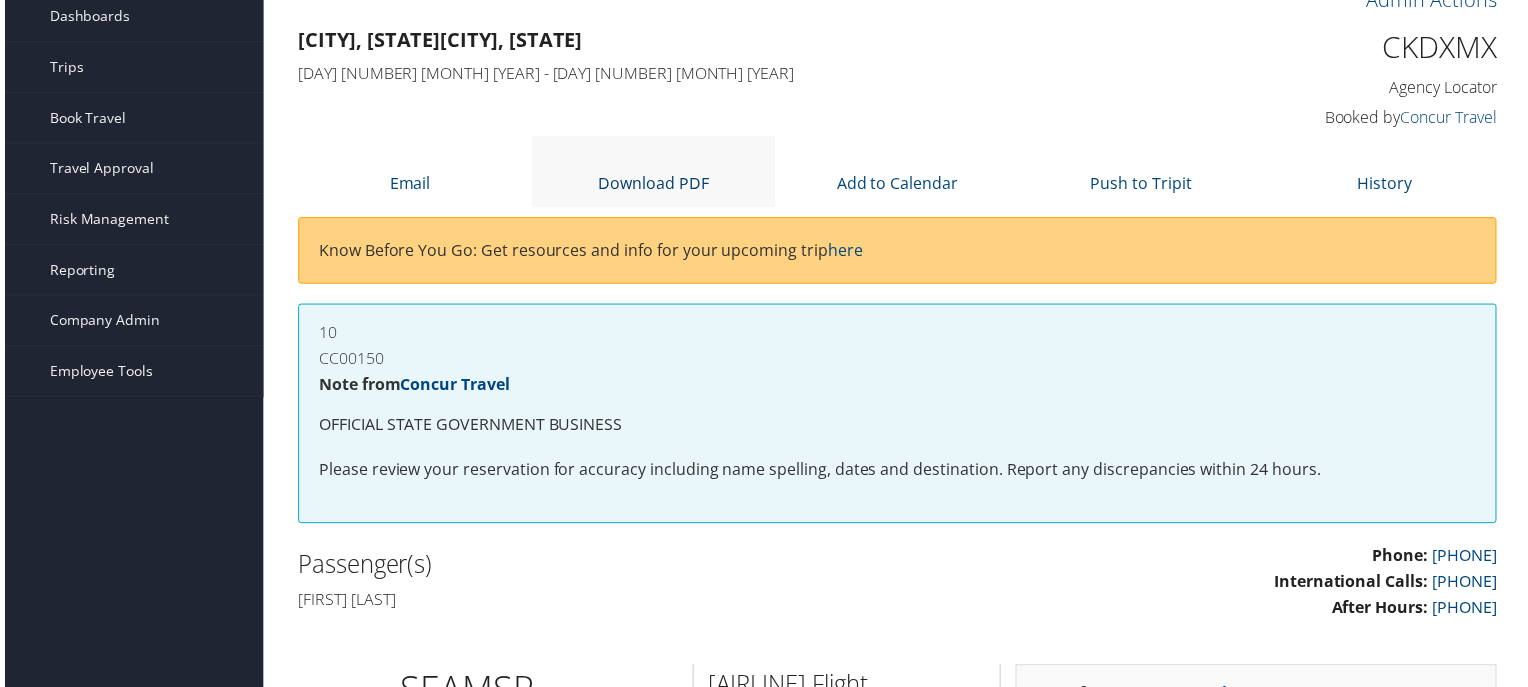 click at bounding box center [653, 158] 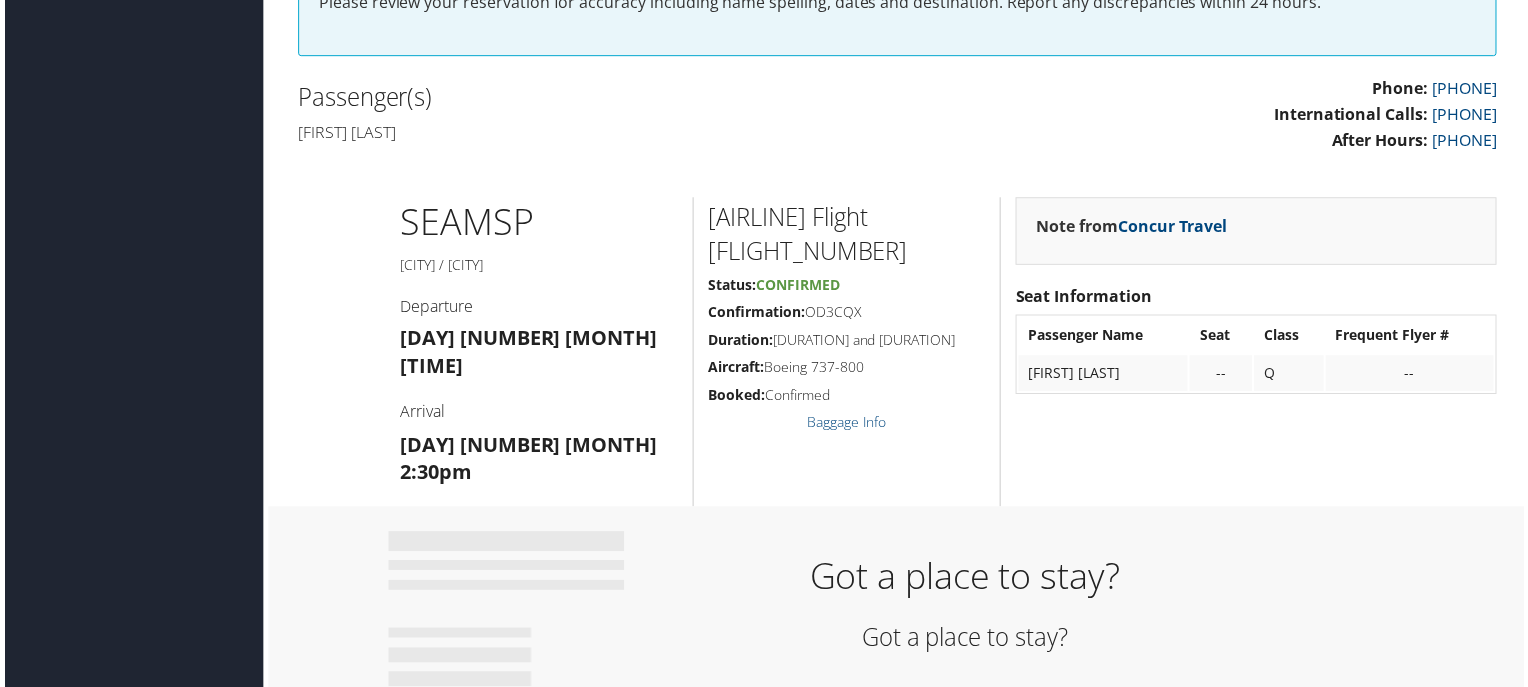 scroll, scrollTop: 546, scrollLeft: 0, axis: vertical 